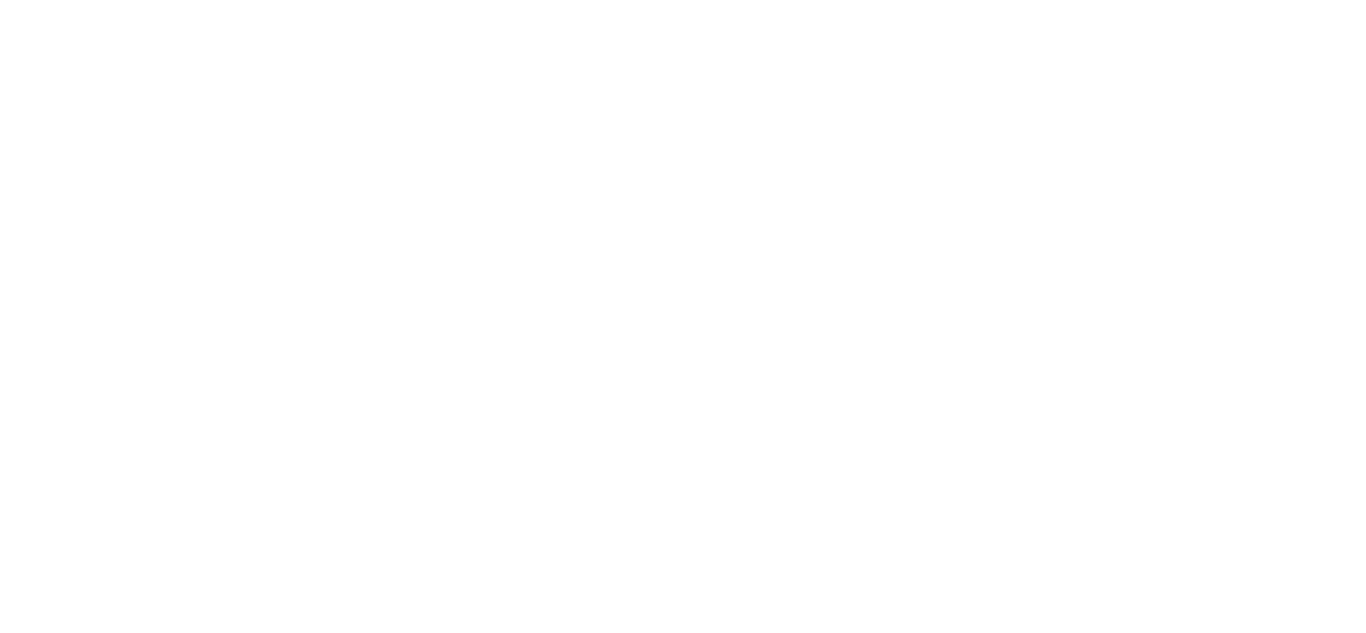 scroll, scrollTop: 0, scrollLeft: 0, axis: both 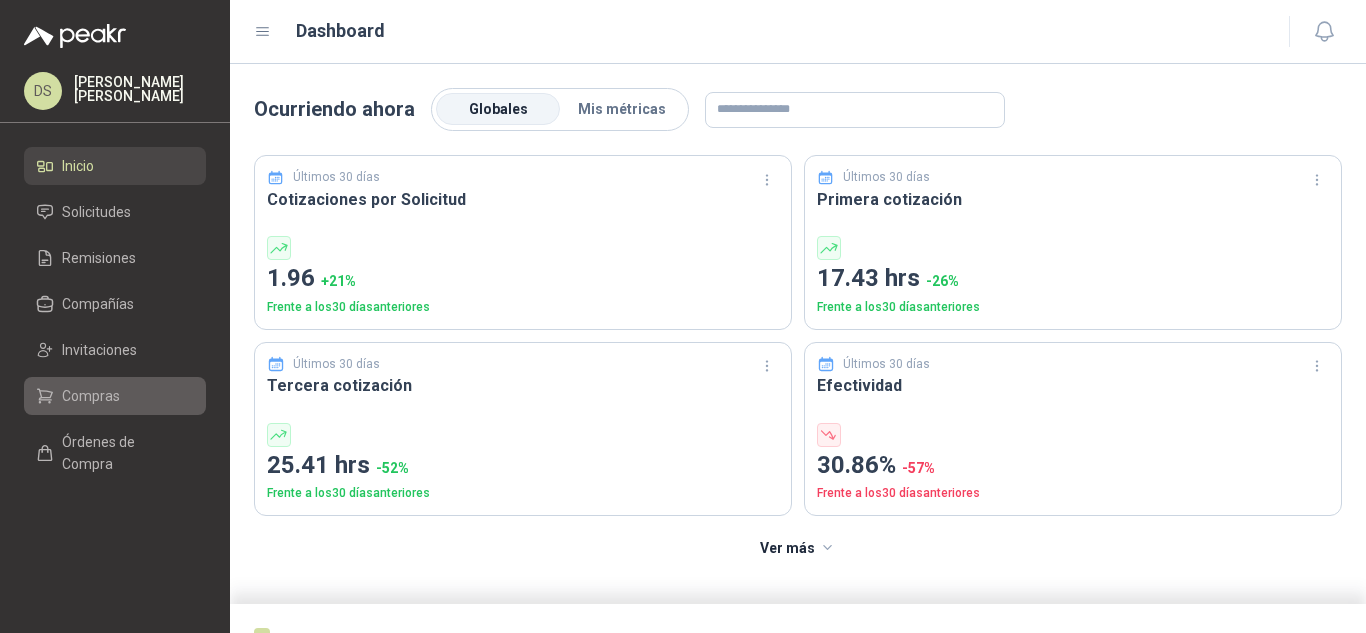 click on "Compras" at bounding box center (115, 396) 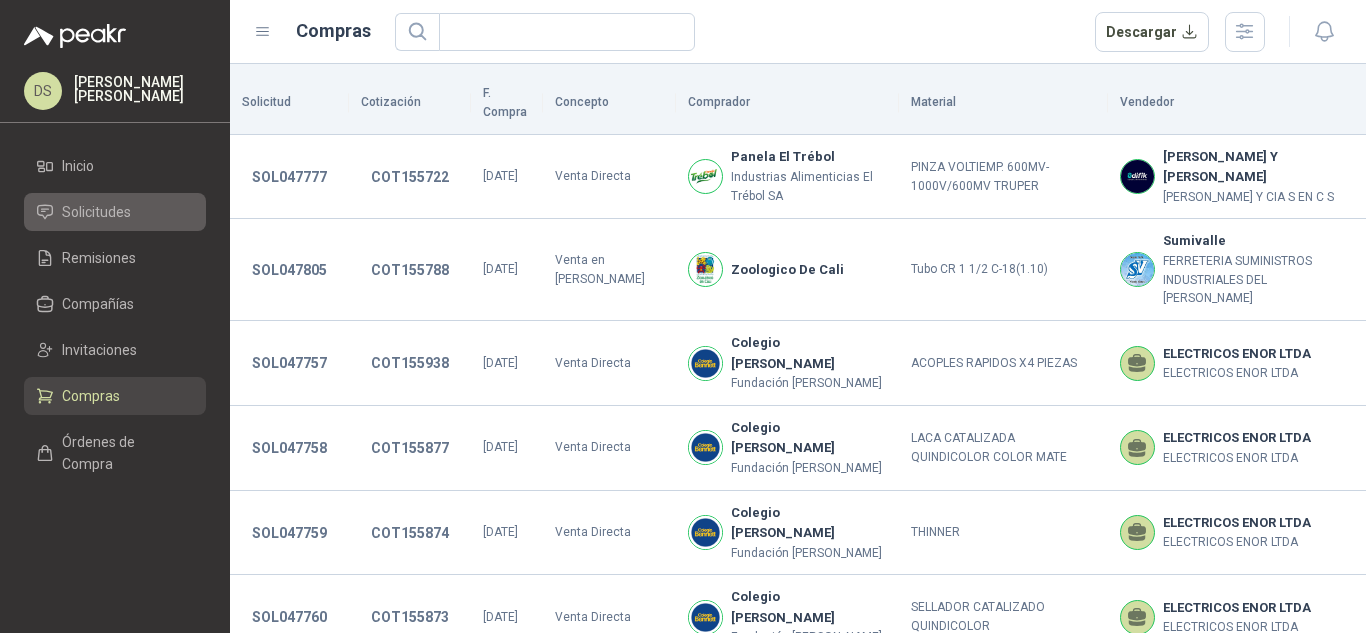 click on "Solicitudes" at bounding box center (96, 212) 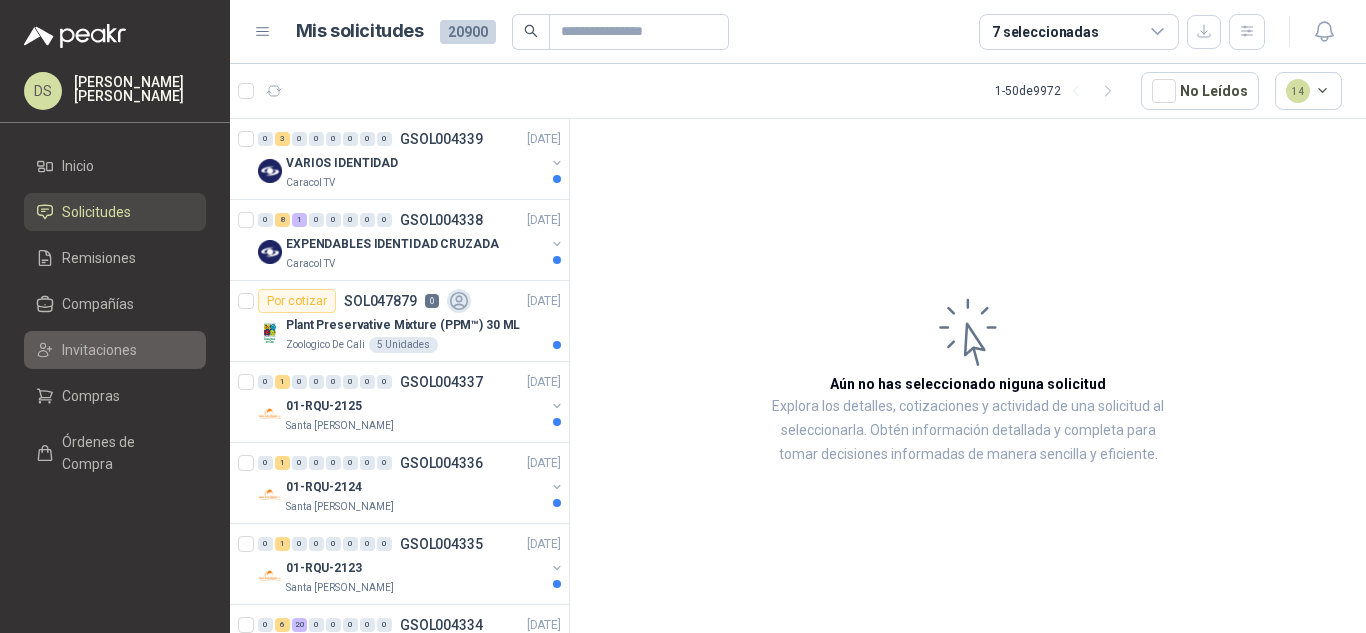click on "Invitaciones" at bounding box center [115, 350] 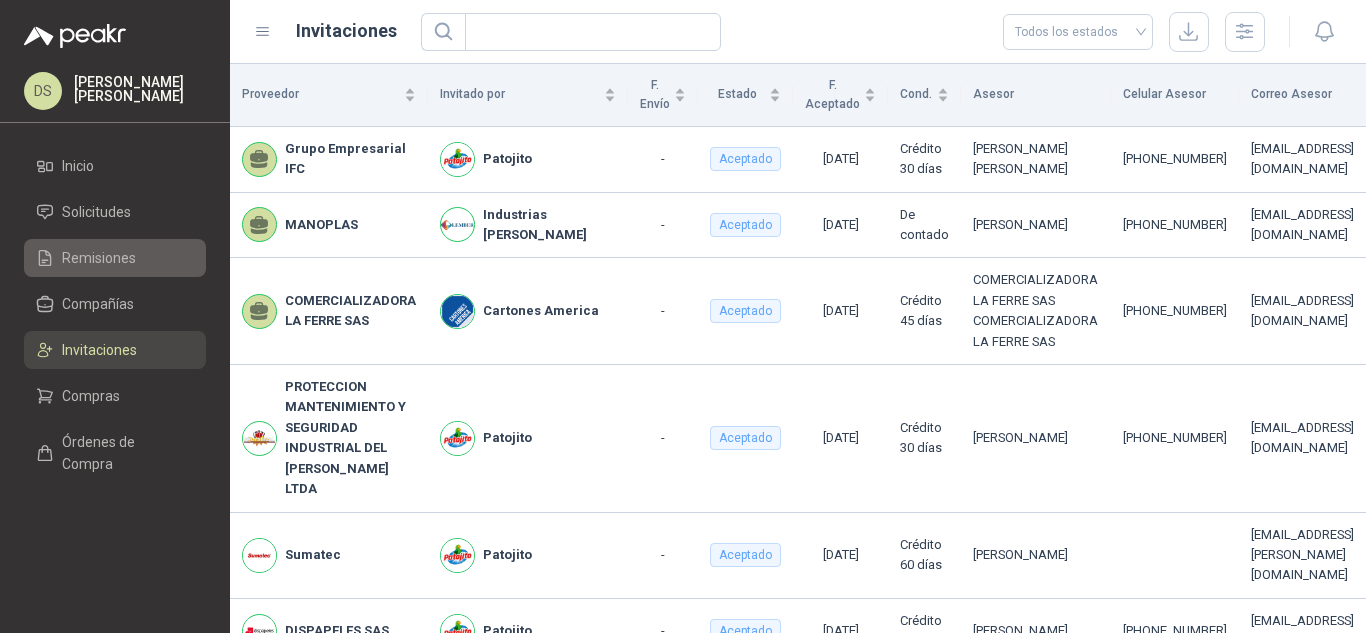 click on "Remisiones" at bounding box center (99, 258) 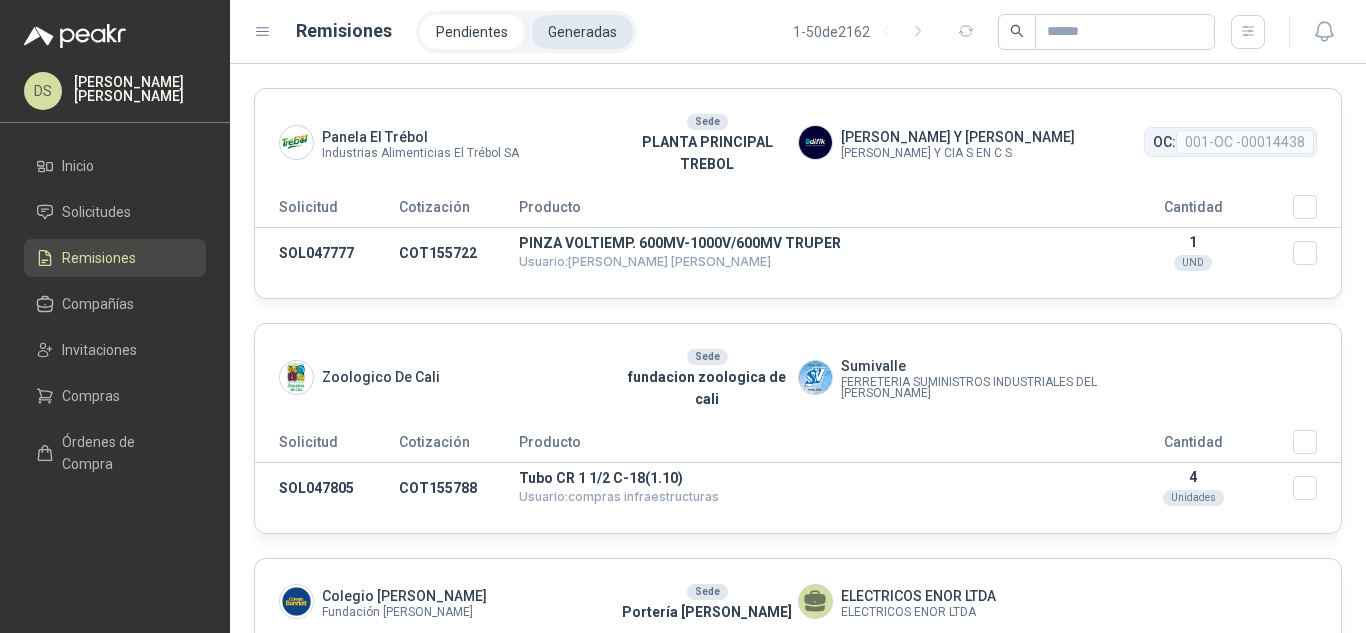 click on "Generadas" at bounding box center (582, 32) 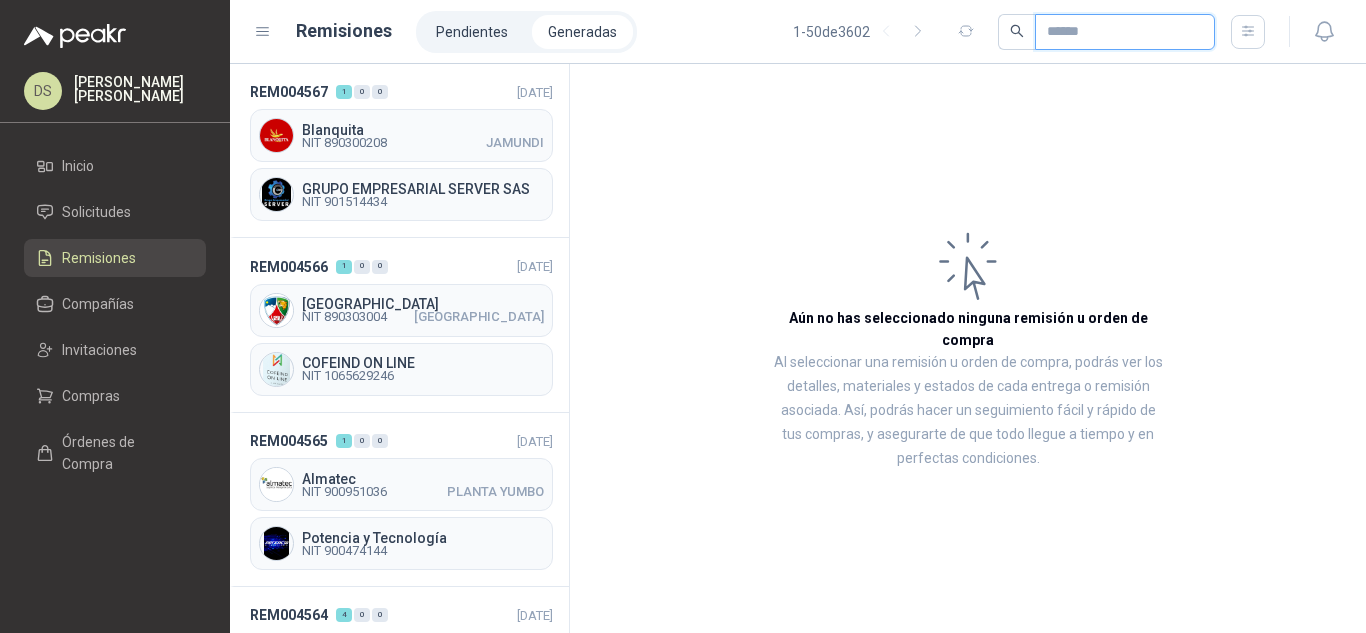 click at bounding box center (1117, 32) 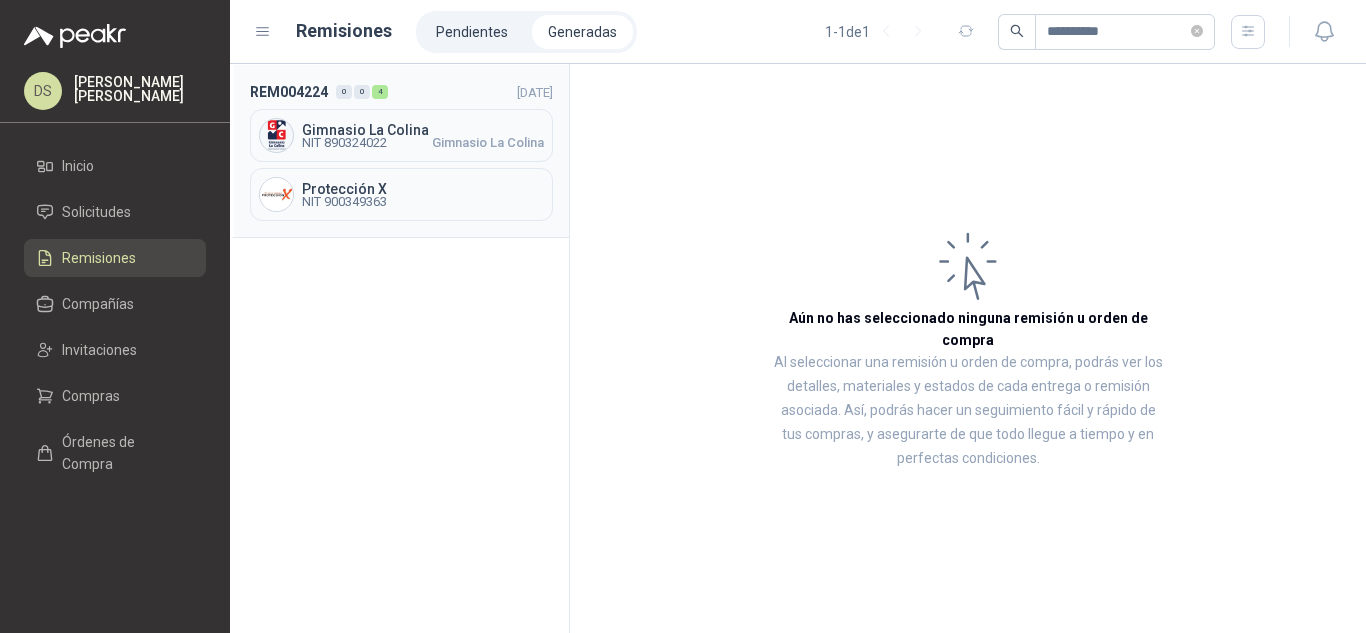 click on "Gimnasio La Colina" at bounding box center (488, 143) 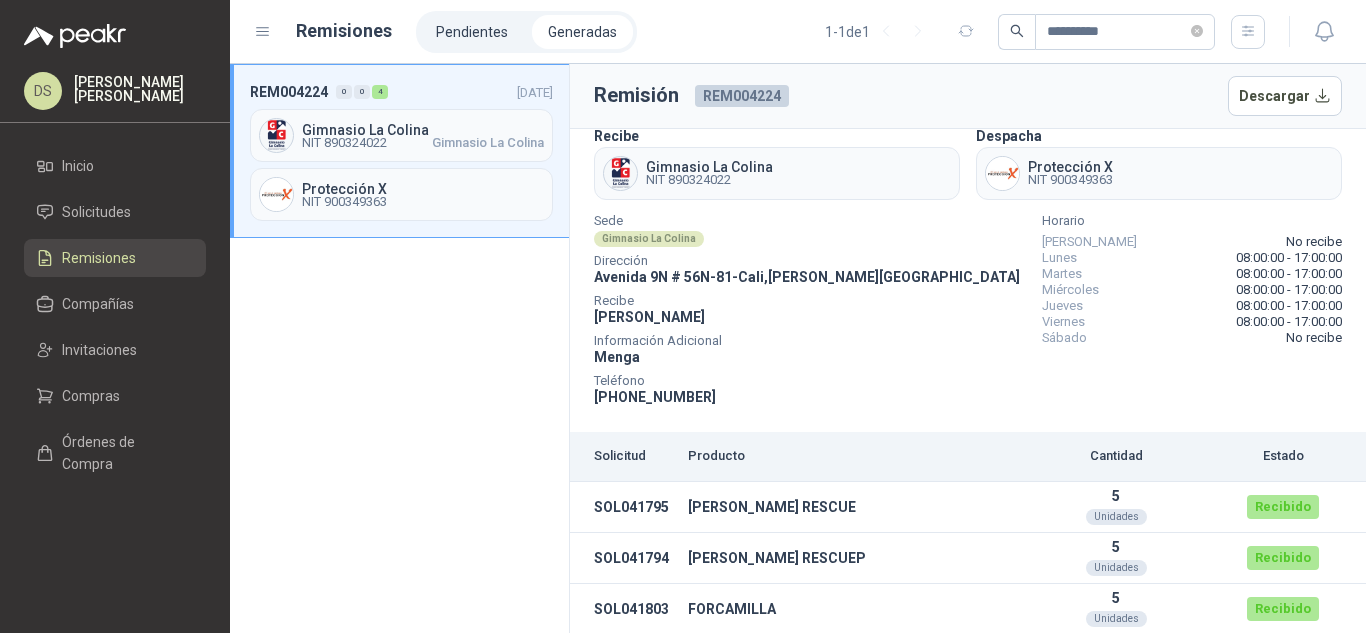 scroll, scrollTop: 0, scrollLeft: 0, axis: both 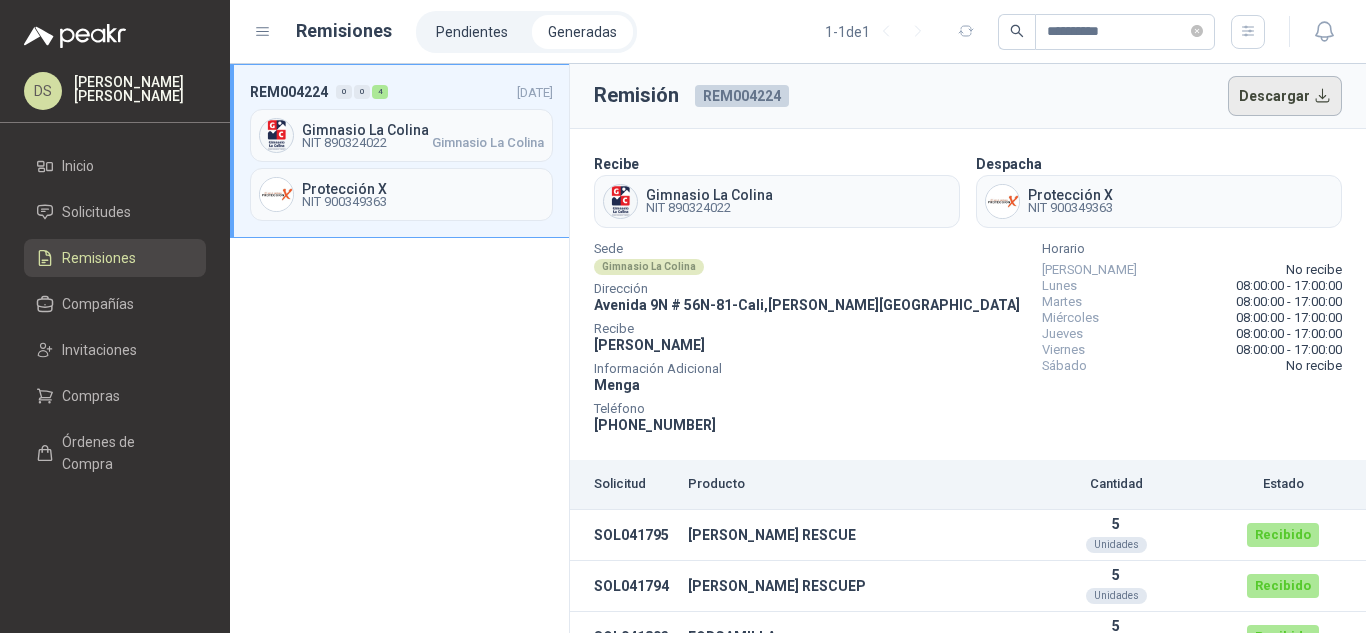 click on "Descargar" at bounding box center (1285, 96) 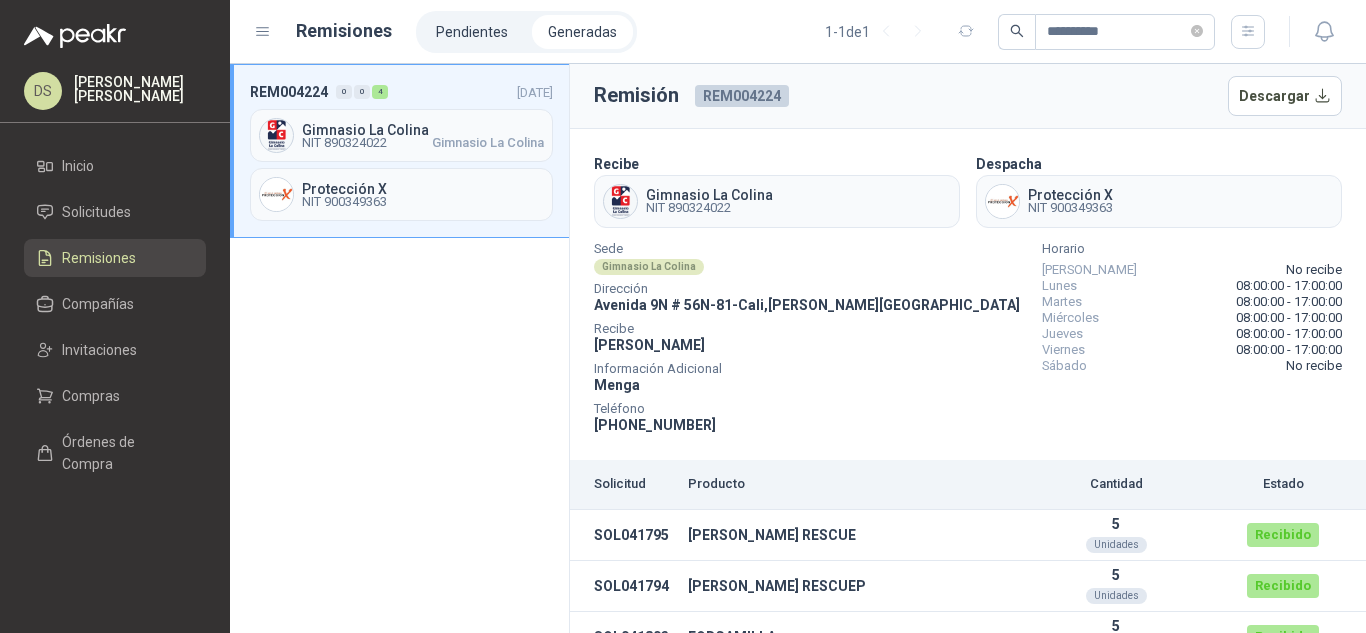 click on "Remisión REM004224 Descargar" at bounding box center [968, 96] 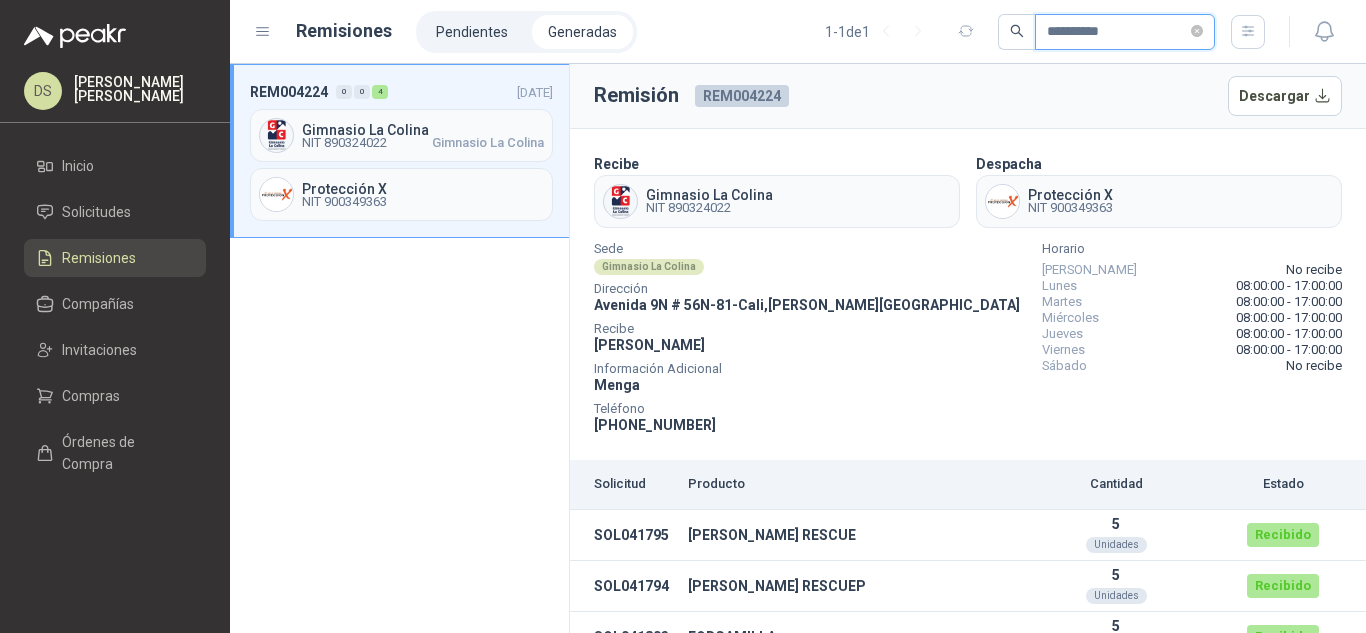 click on "*********" at bounding box center [1117, 32] 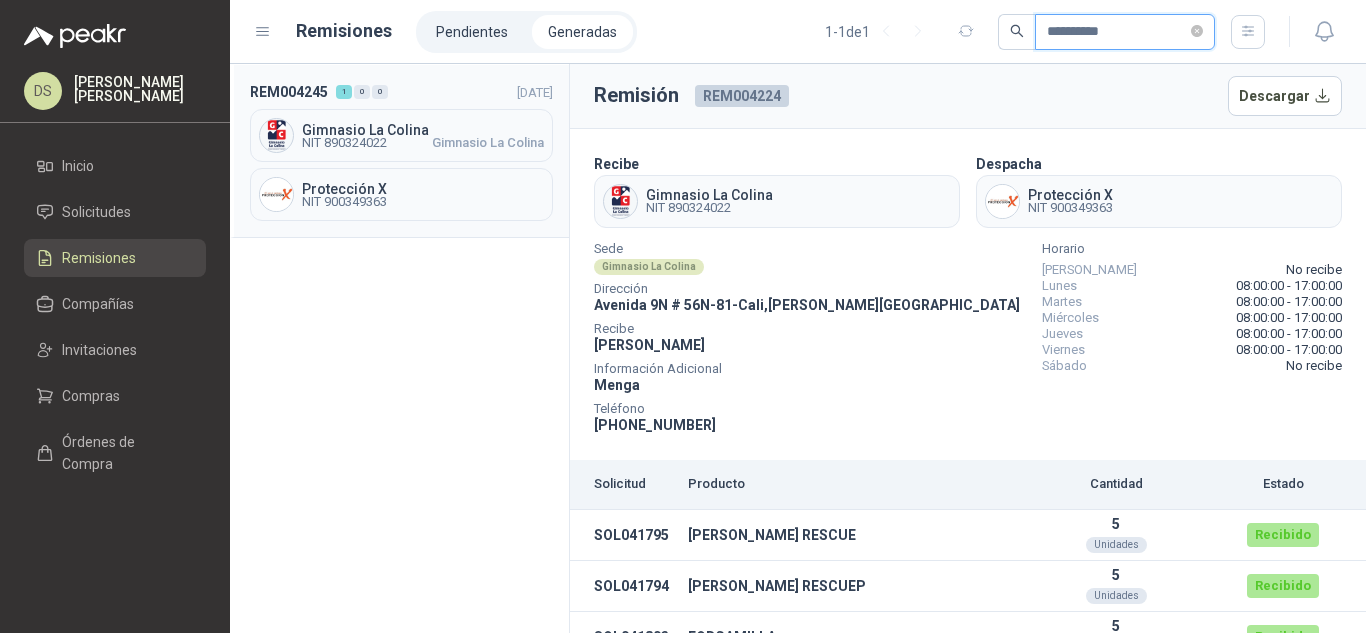 type on "*********" 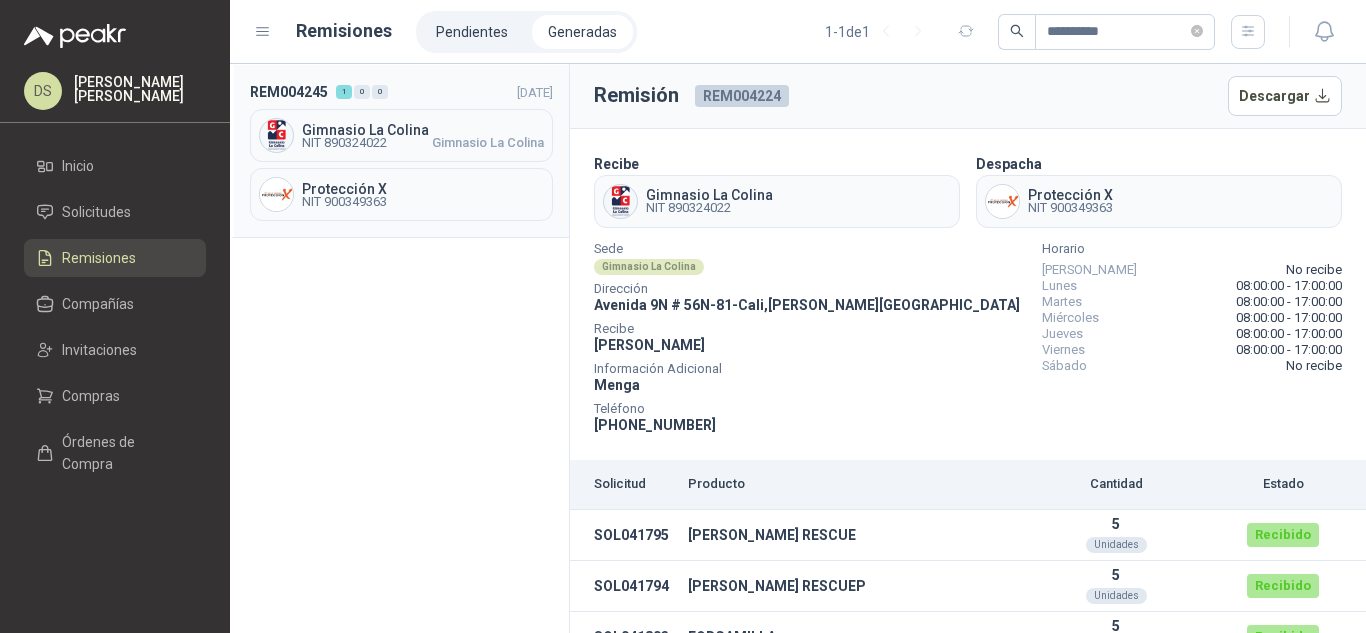 click on "NIT   890324022 Gimnasio La Colina" at bounding box center (423, 143) 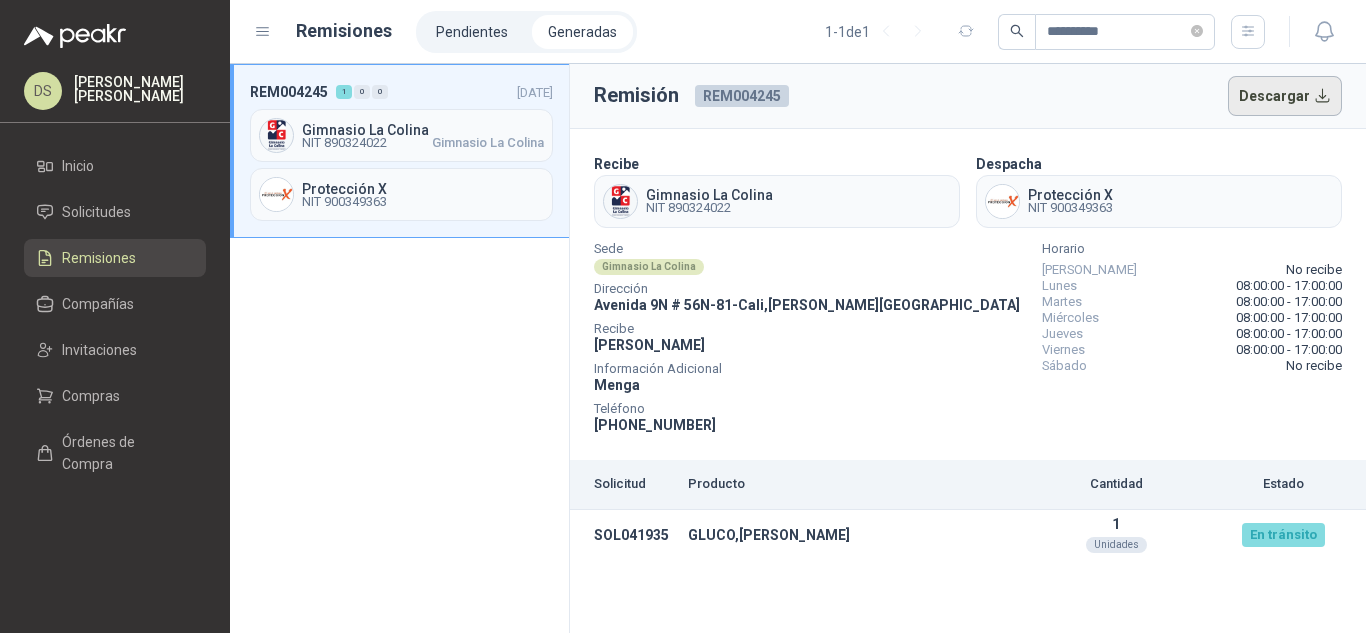 click on "Descargar" at bounding box center (1285, 96) 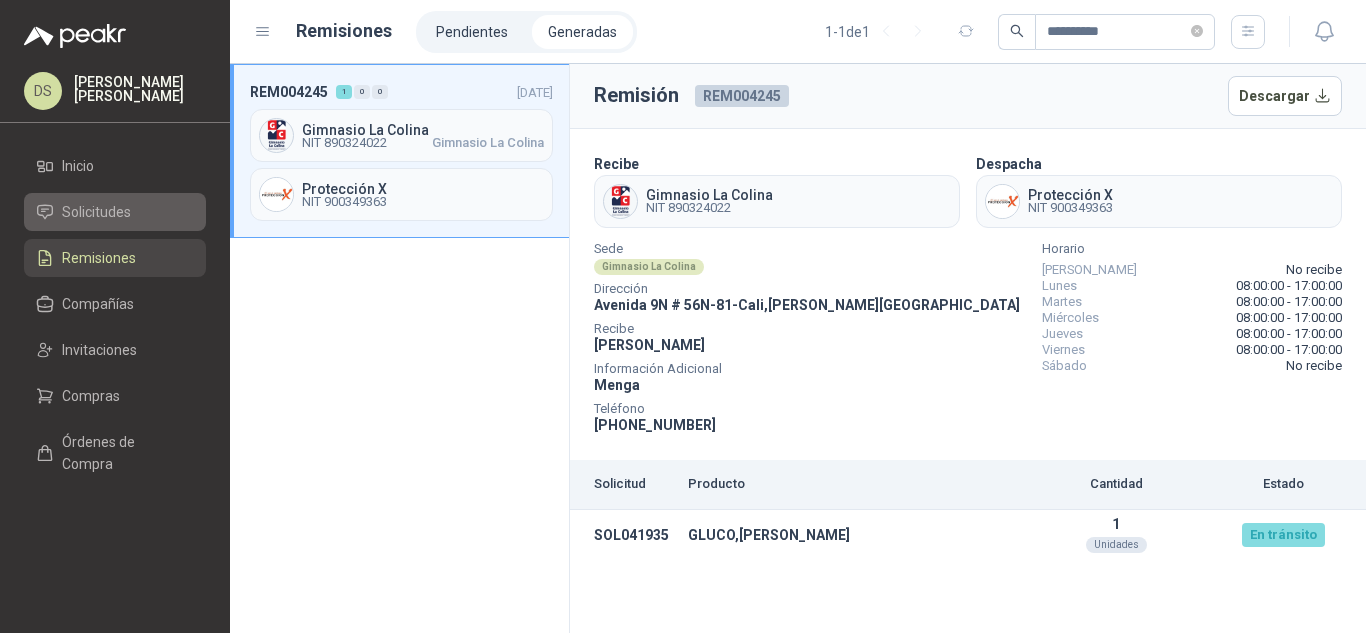 click on "Solicitudes" at bounding box center [115, 212] 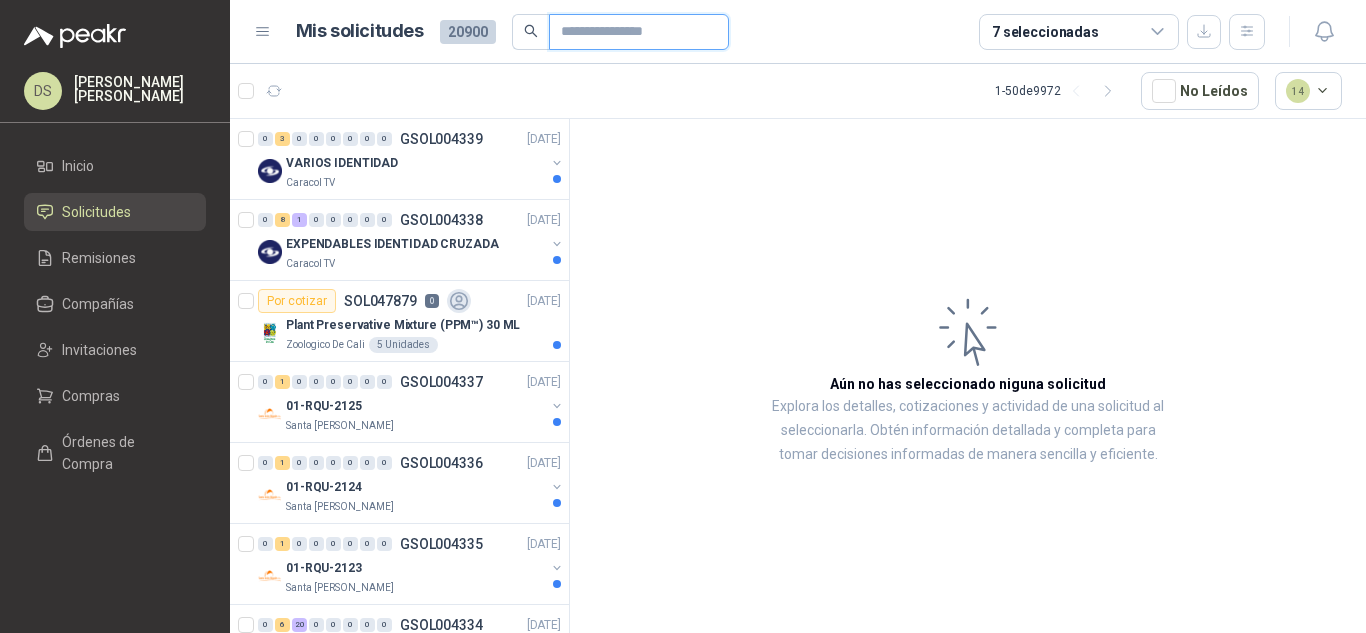 click at bounding box center [631, 32] 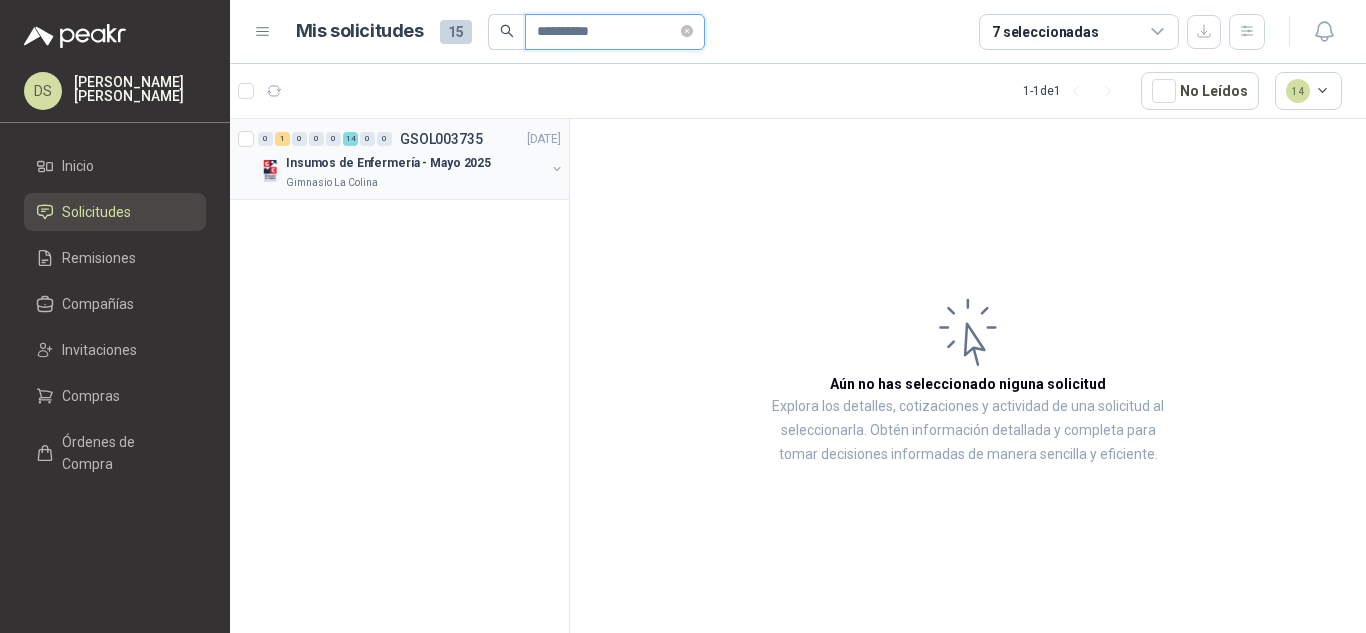 type on "**********" 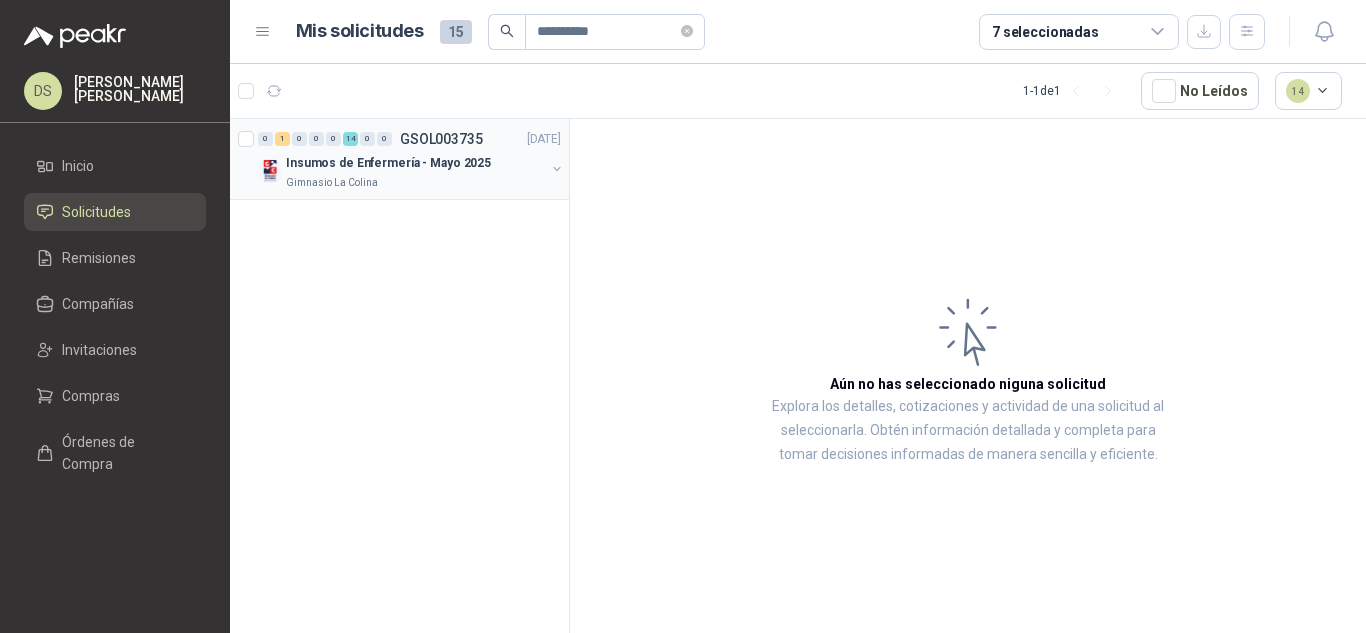 click on "GSOL003735" at bounding box center (441, 139) 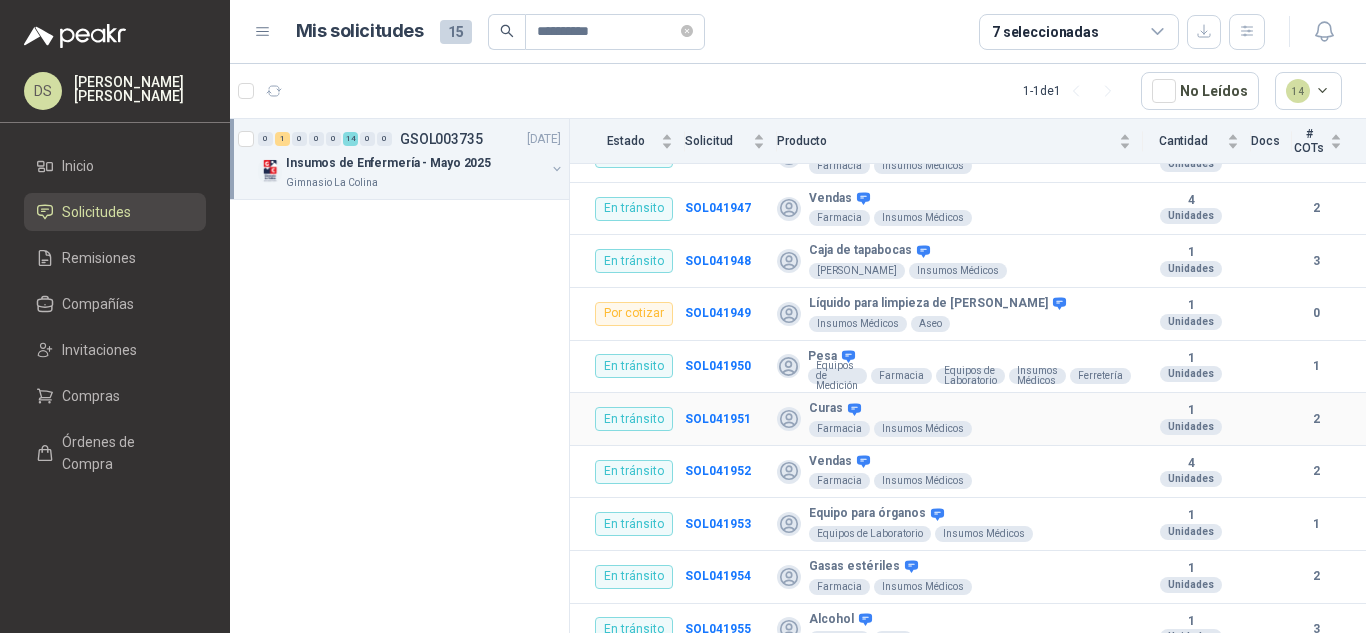 scroll, scrollTop: 541, scrollLeft: 0, axis: vertical 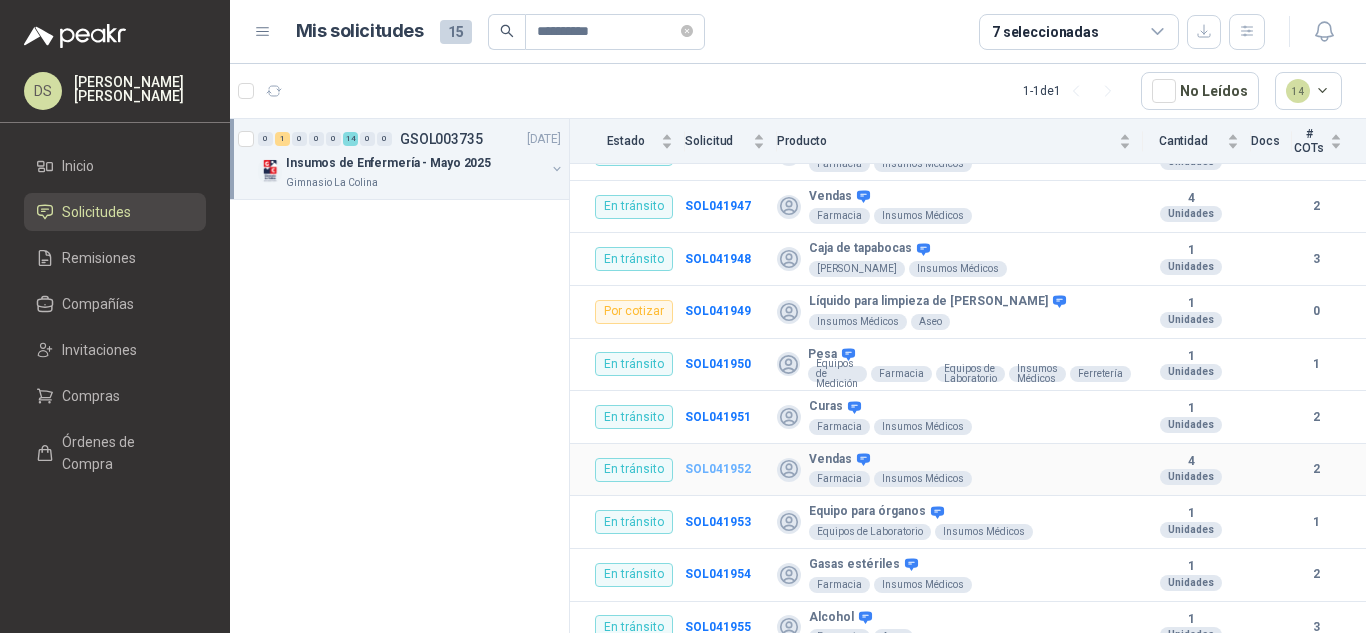 click on "SOL041952" at bounding box center [718, 469] 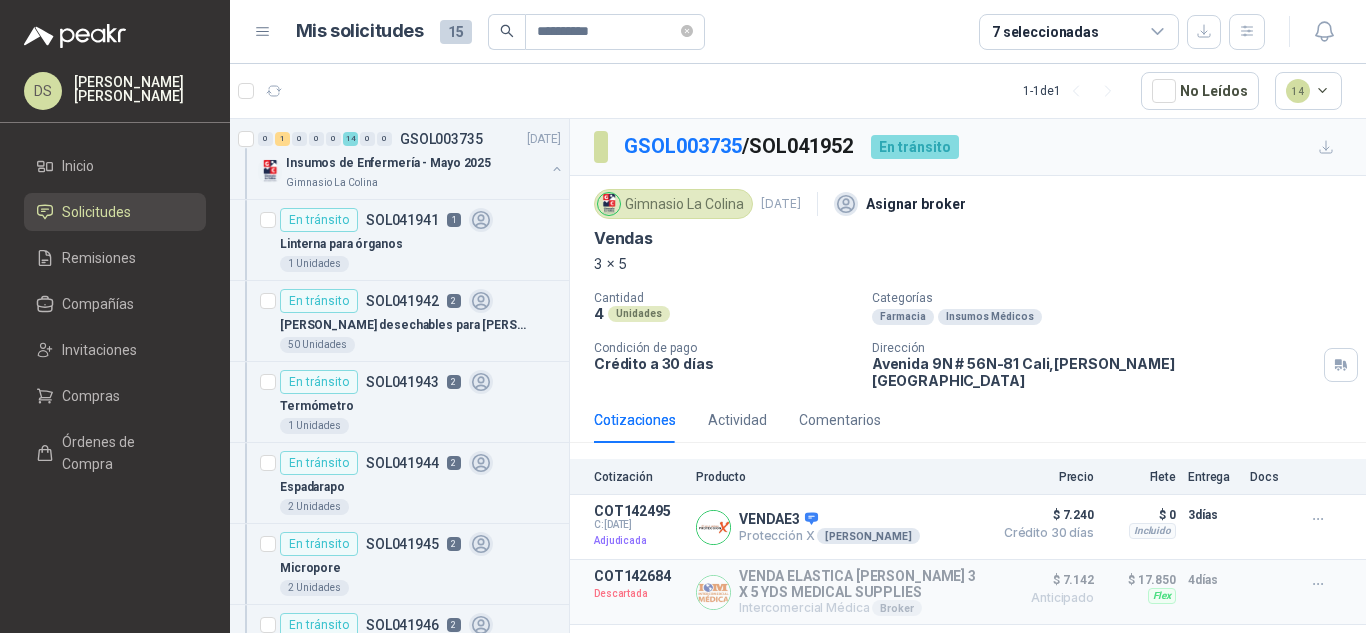 click on "GSOL003735  /  SOL041952" at bounding box center (739, 146) 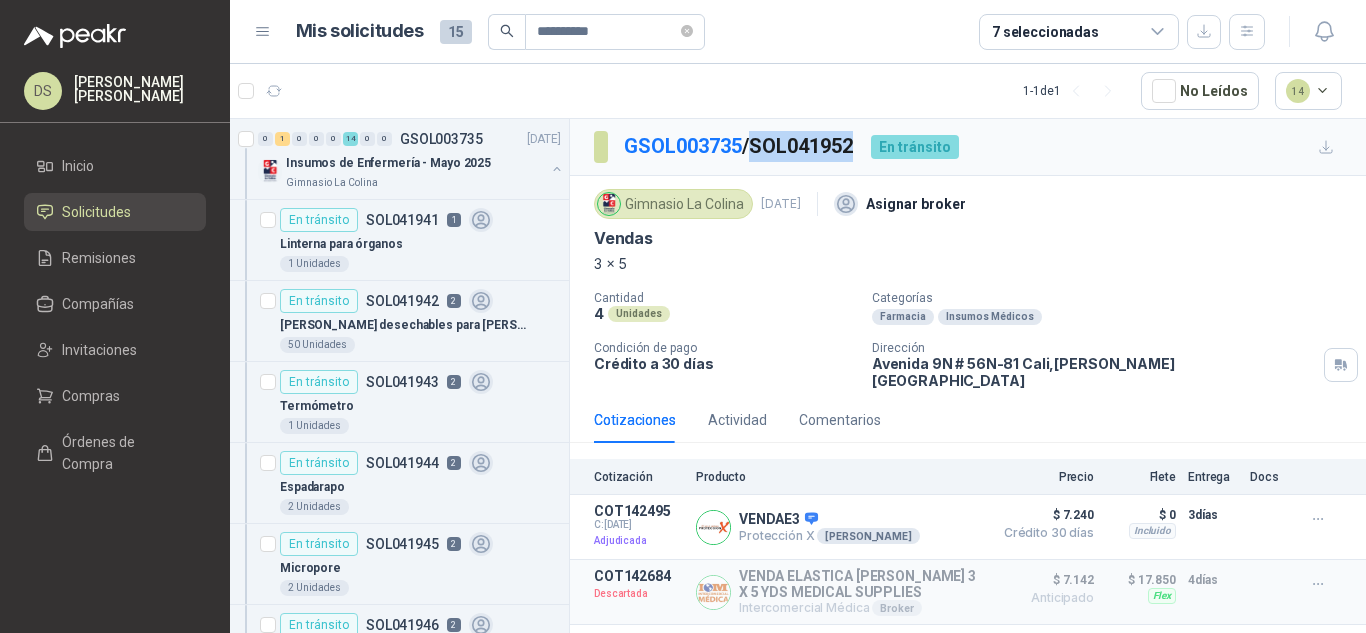 click on "GSOL003735  /  SOL041952" at bounding box center [739, 146] 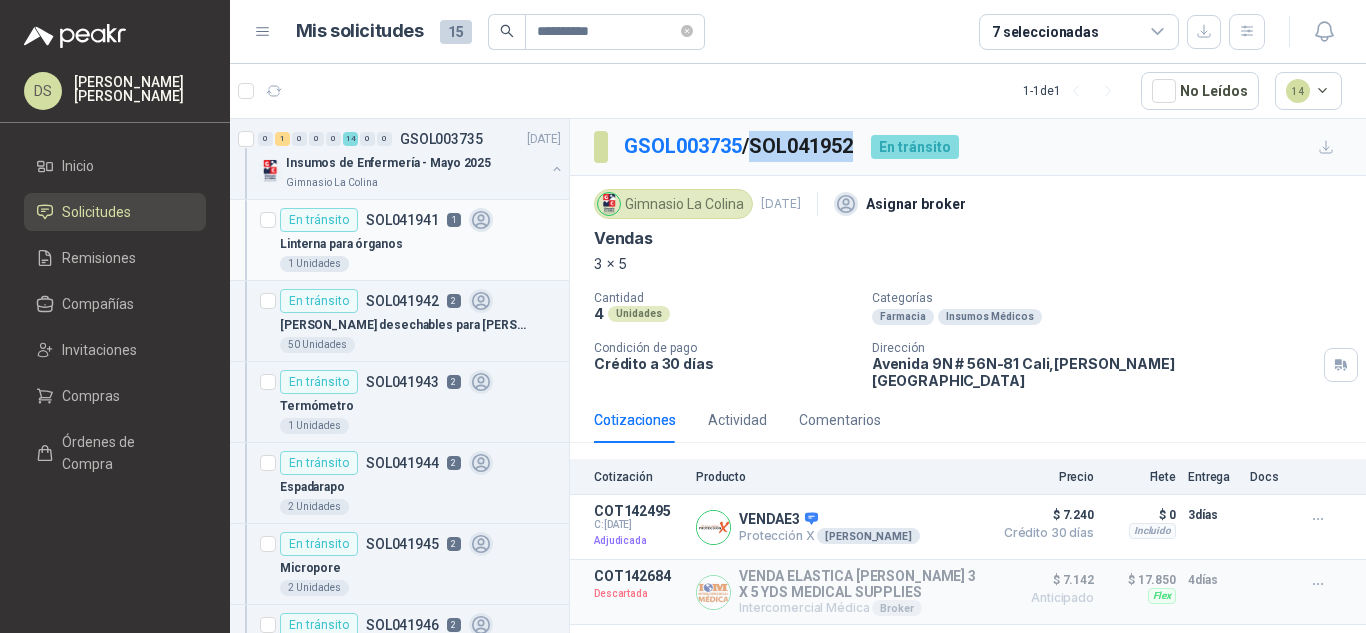 copy on "SOL041952" 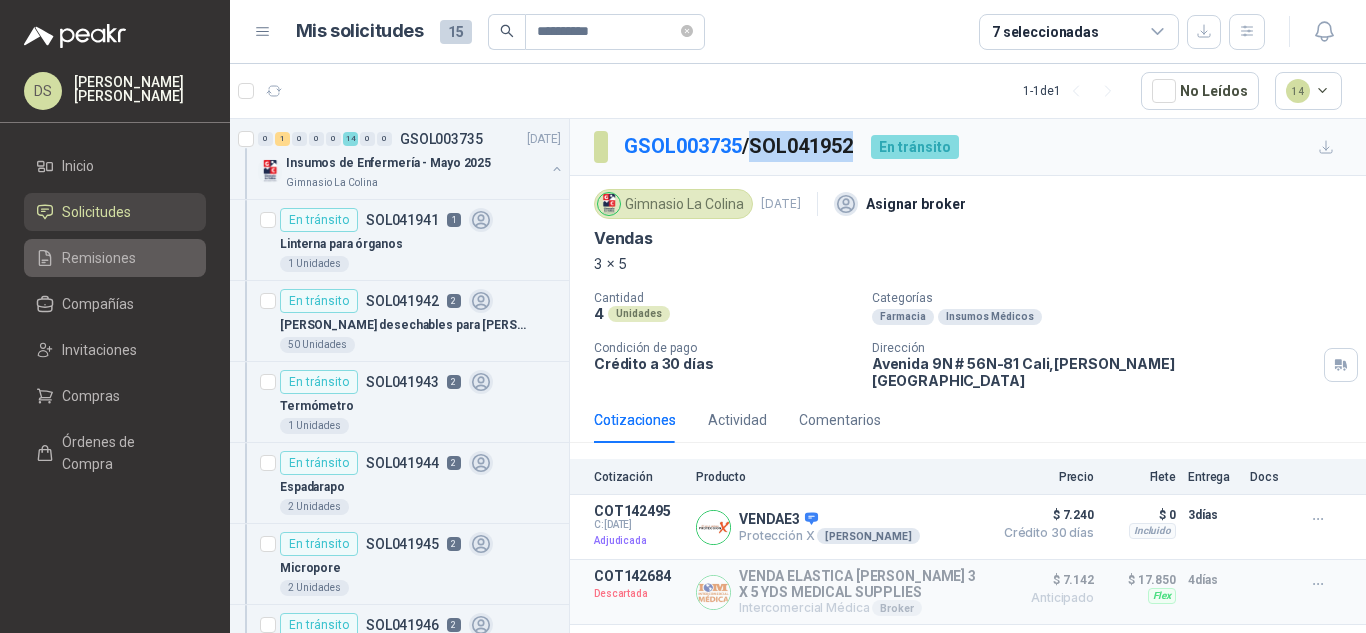 click on "Remisiones" at bounding box center [99, 258] 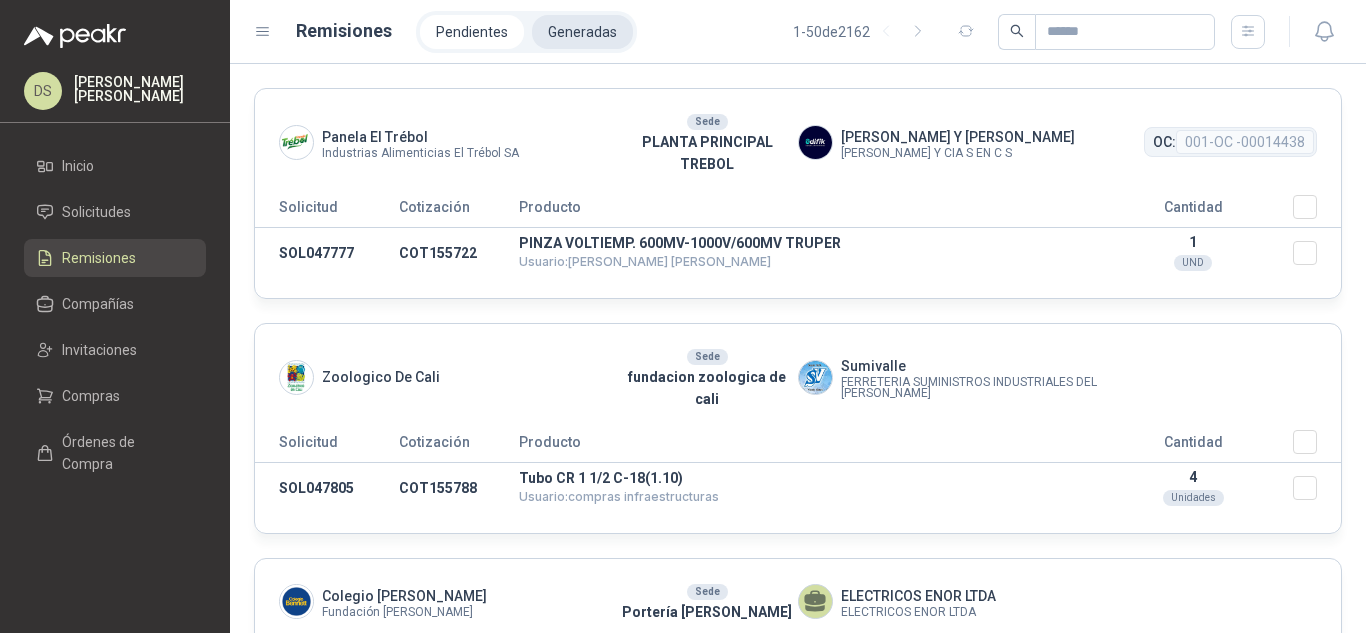 click on "Generadas" at bounding box center (582, 32) 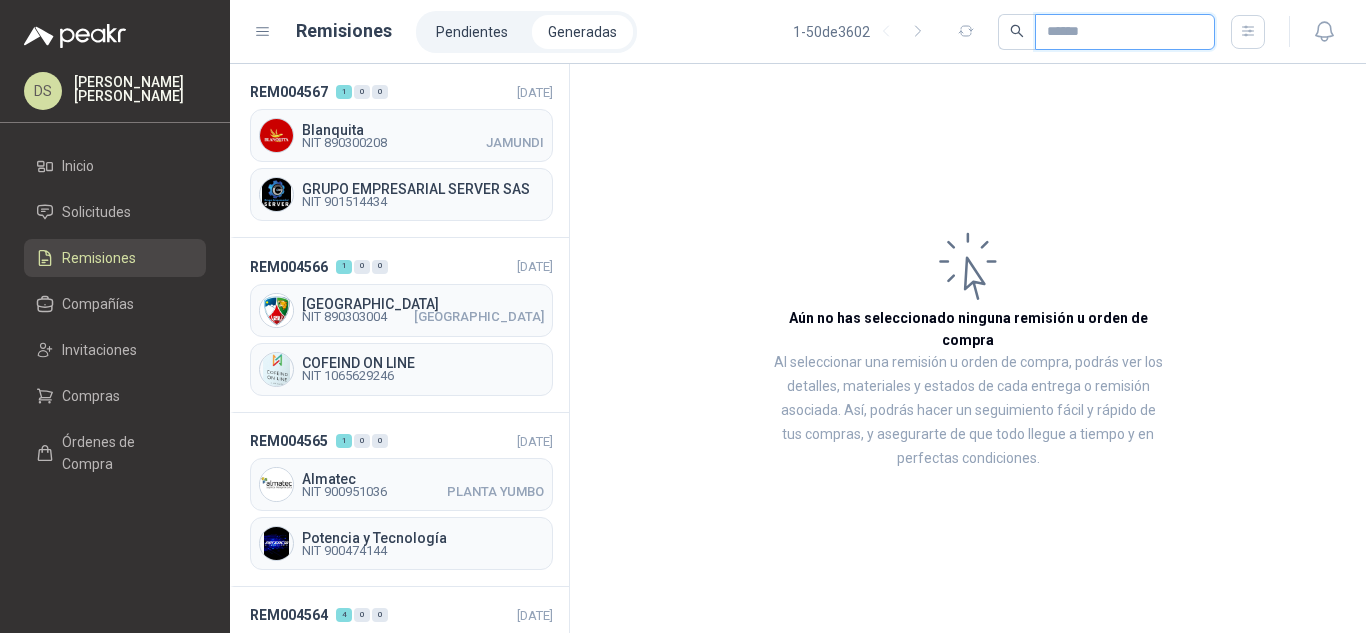 click at bounding box center (1117, 32) 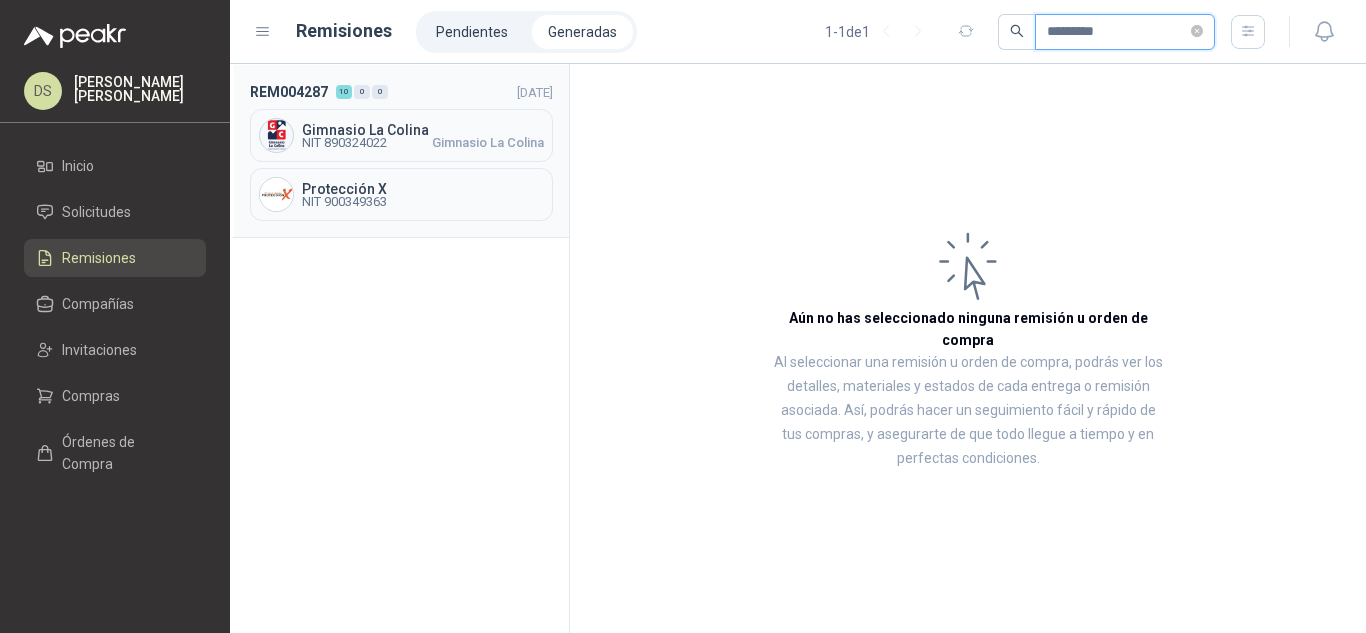type on "*********" 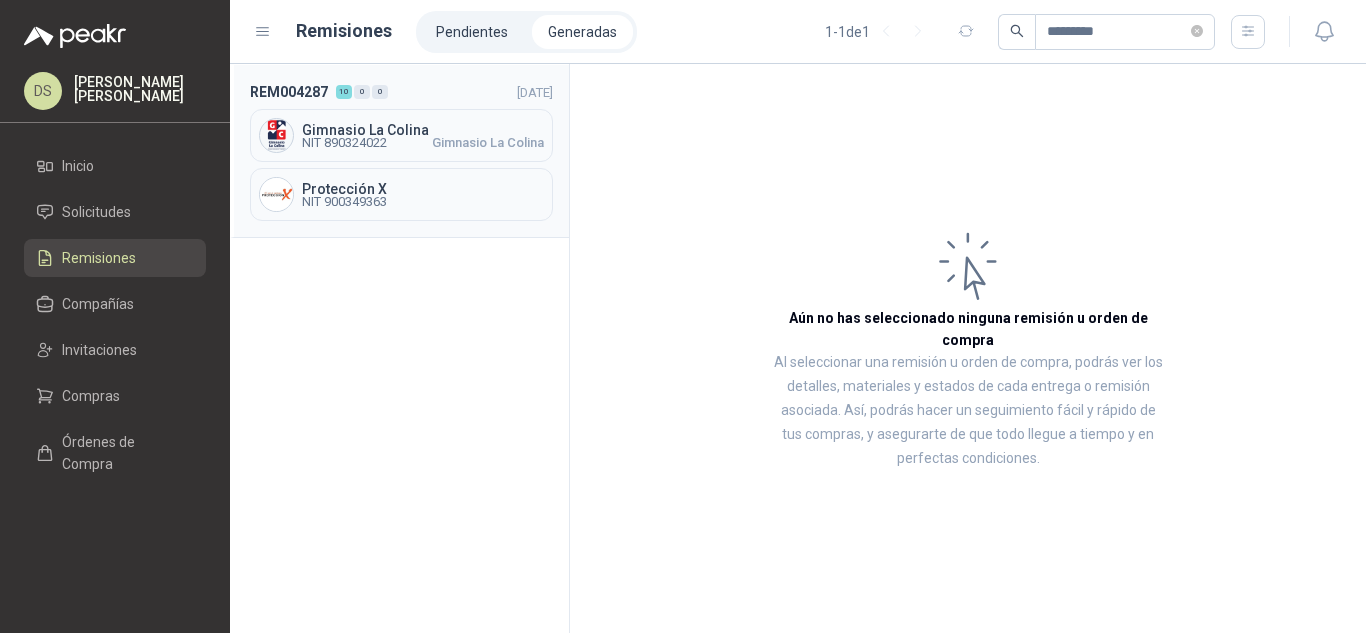 click on "REM004287 10 0 0 [DATE]   Gimnasio La Colina NIT   890324022 Gimnasio La Colina Protección X NIT   900349363" at bounding box center (399, 151) 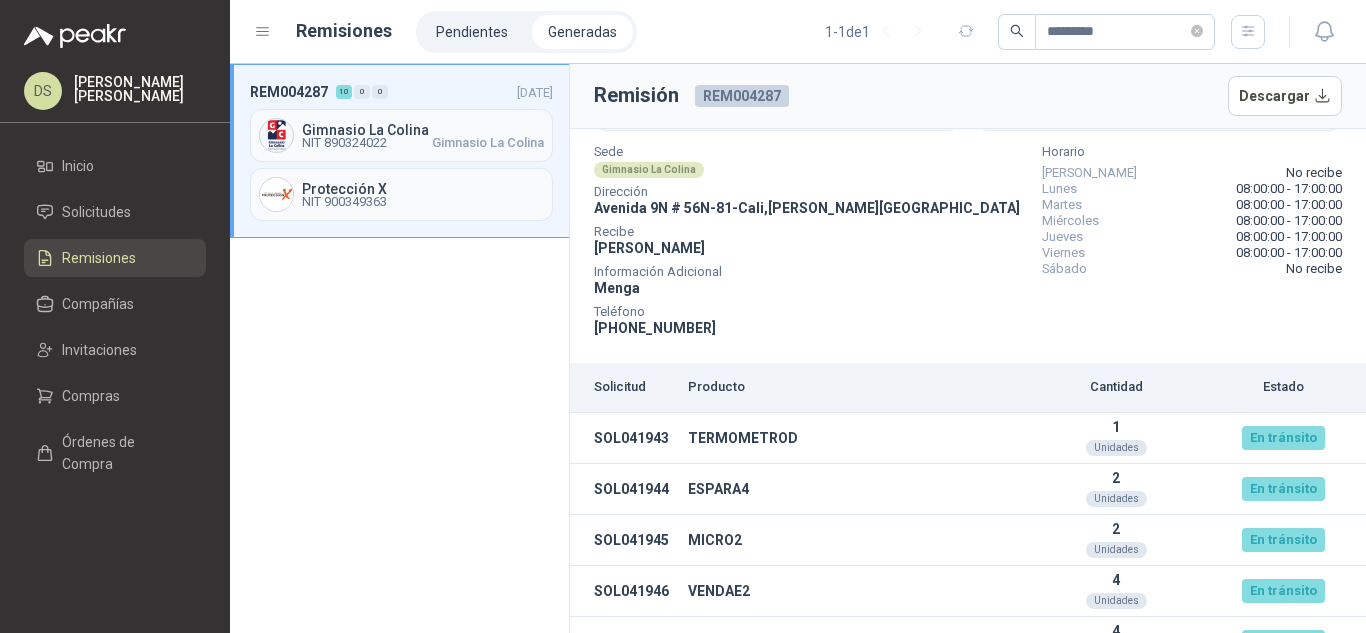 scroll, scrollTop: 0, scrollLeft: 0, axis: both 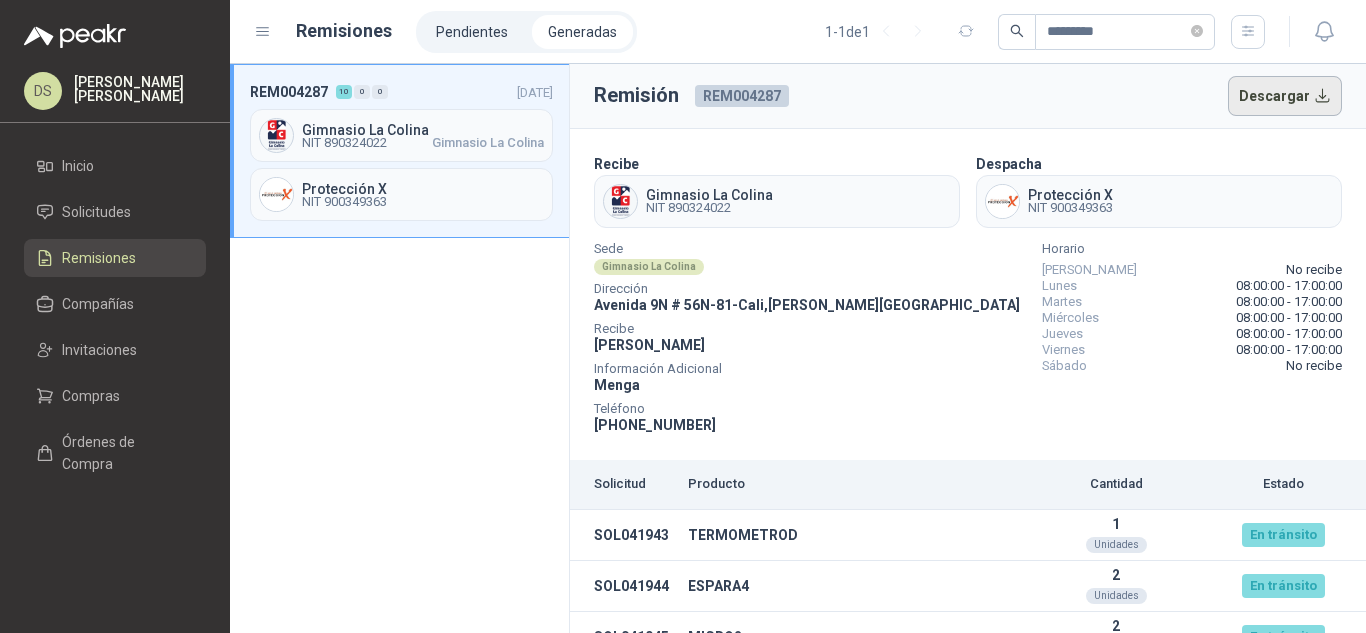 click on "Descargar" at bounding box center [1285, 96] 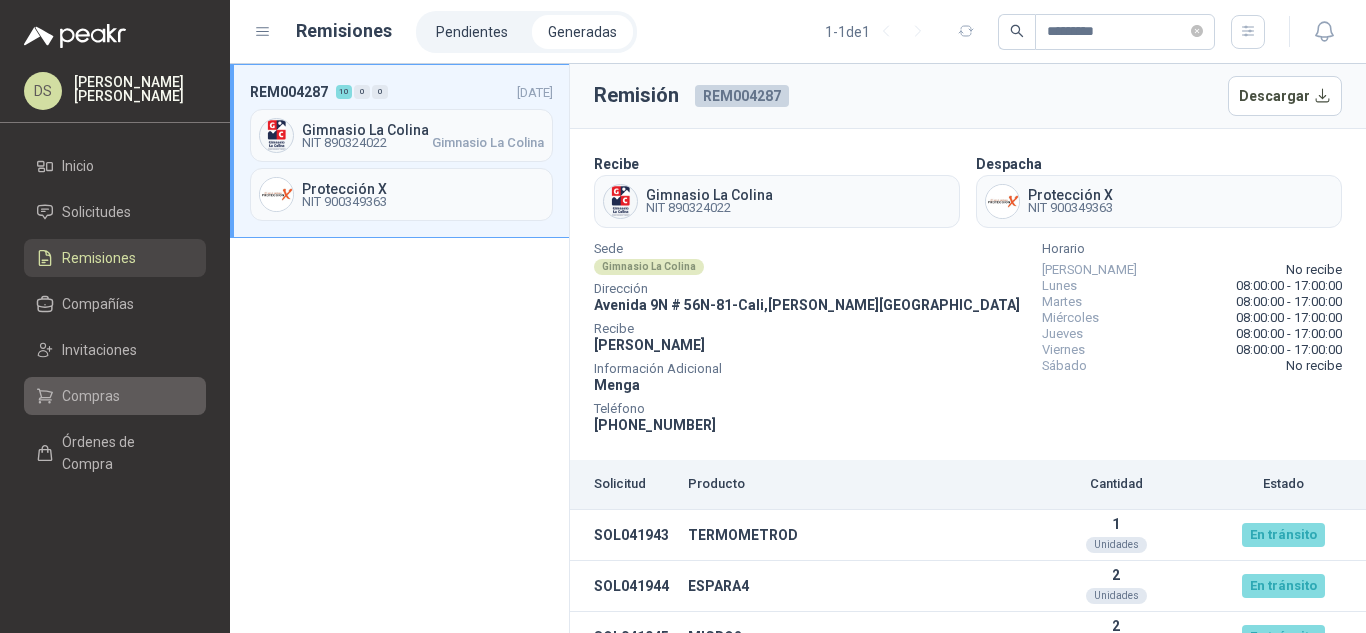 click 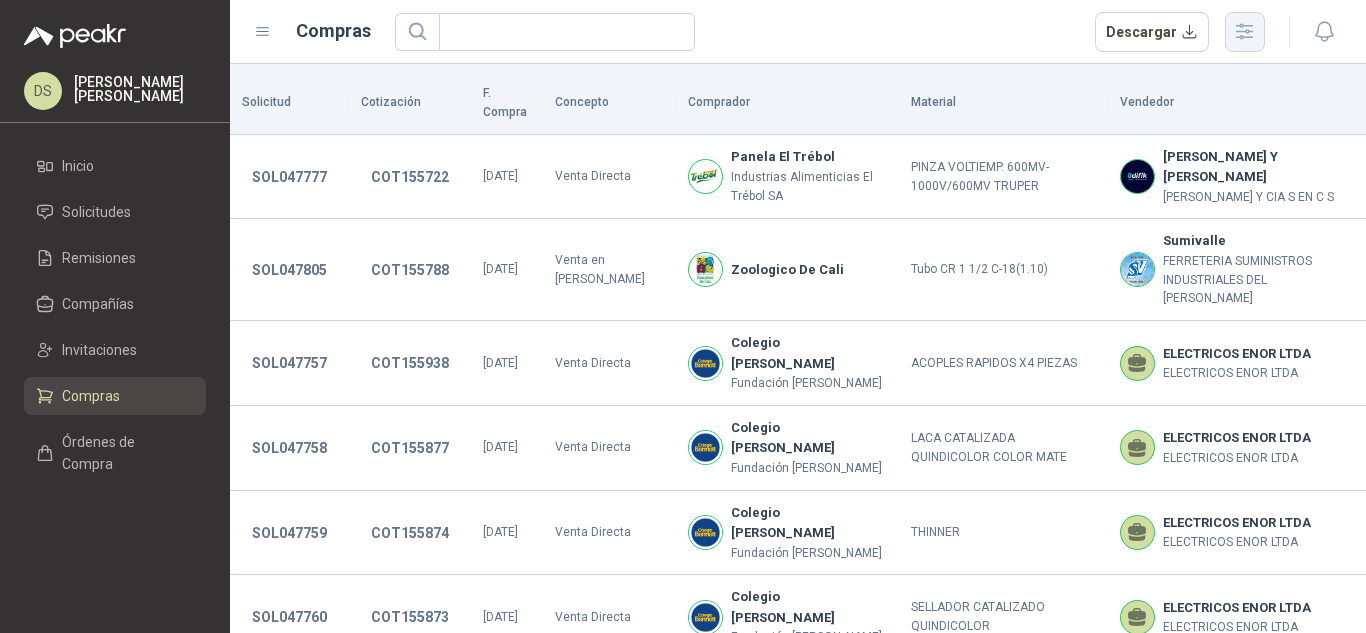 click at bounding box center (1245, 32) 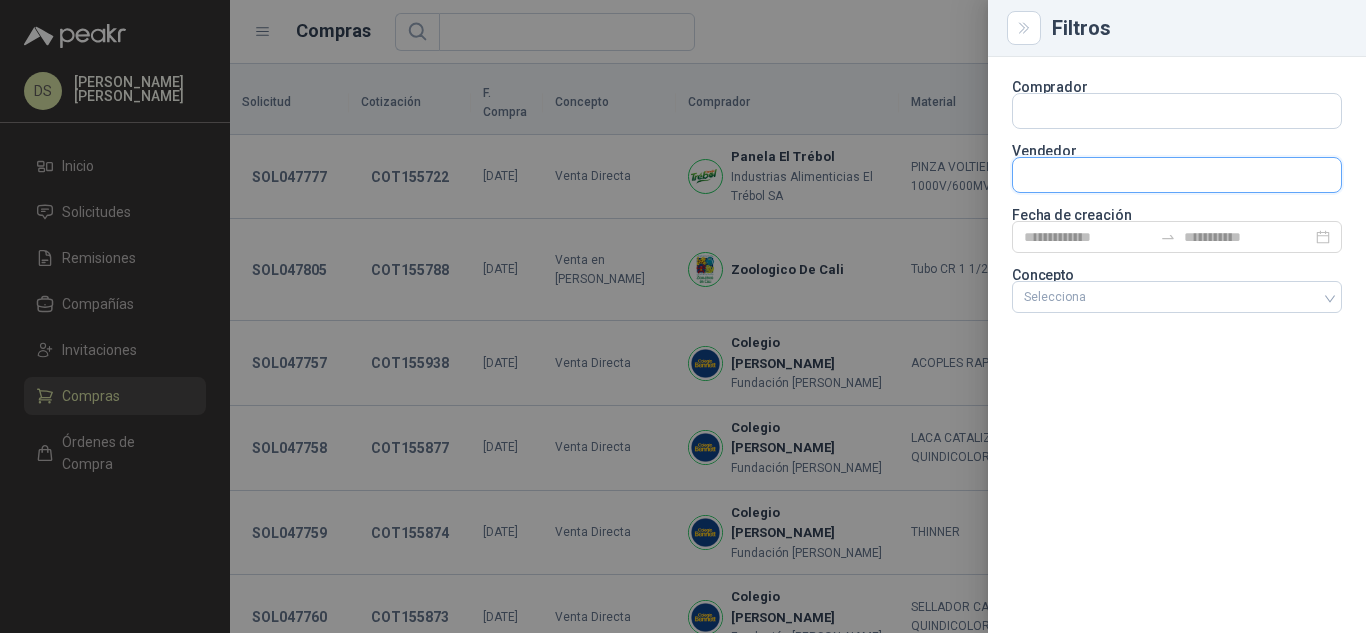 click at bounding box center [1177, 111] 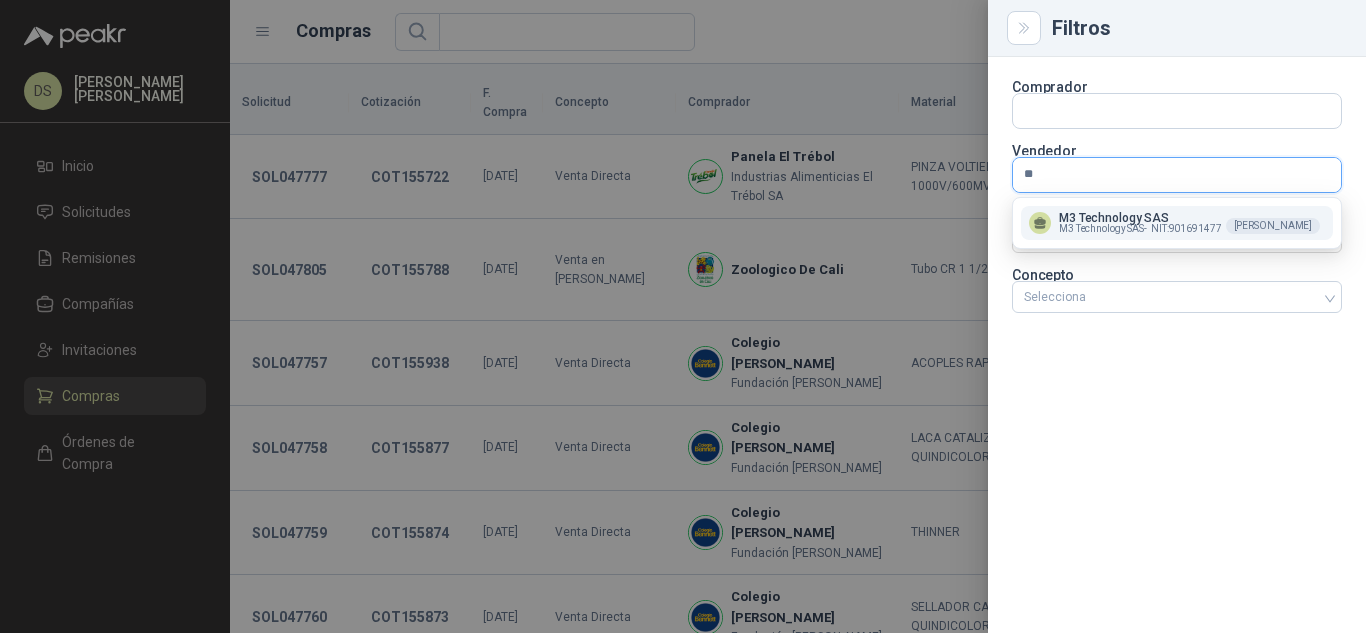 type on "**" 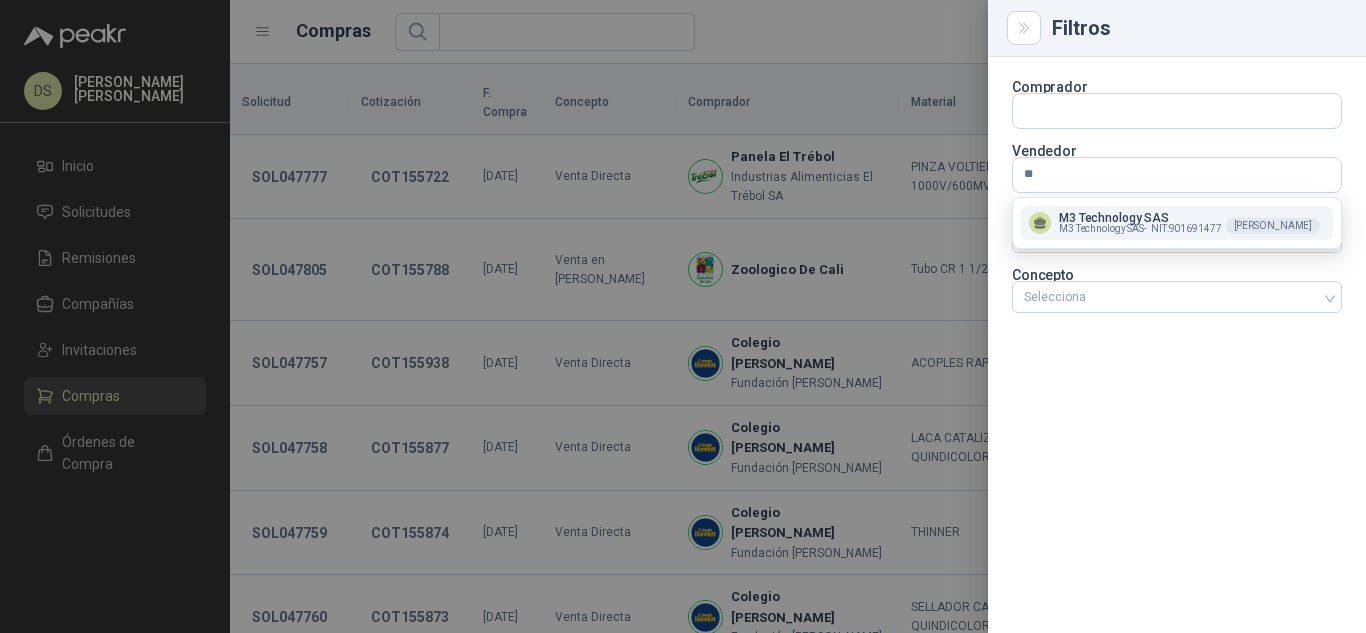 click on "M3 Technology SAS  -" at bounding box center (1103, 229) 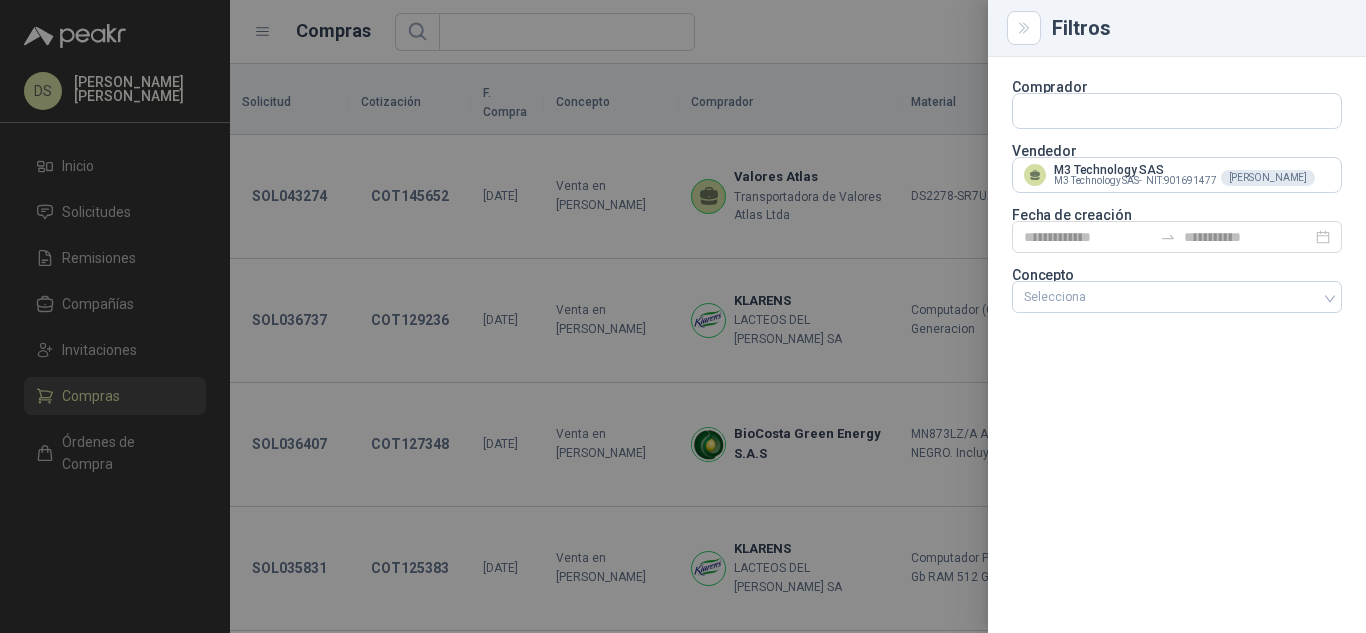 click at bounding box center [683, 316] 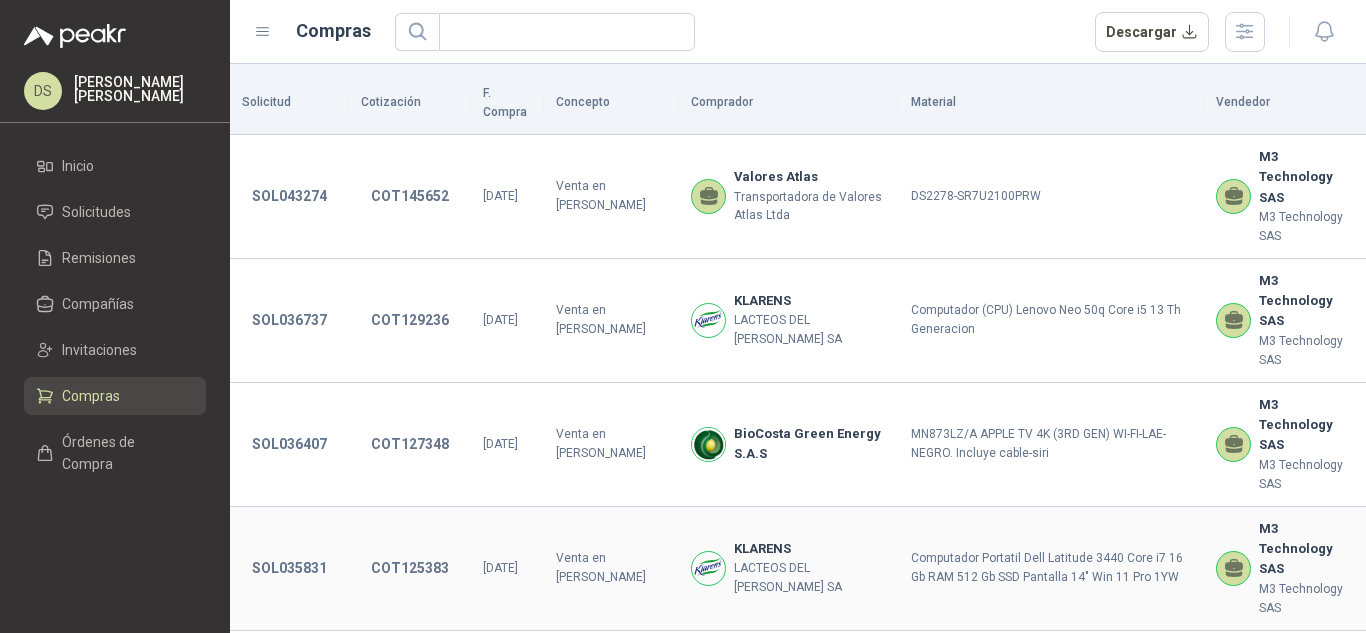 type 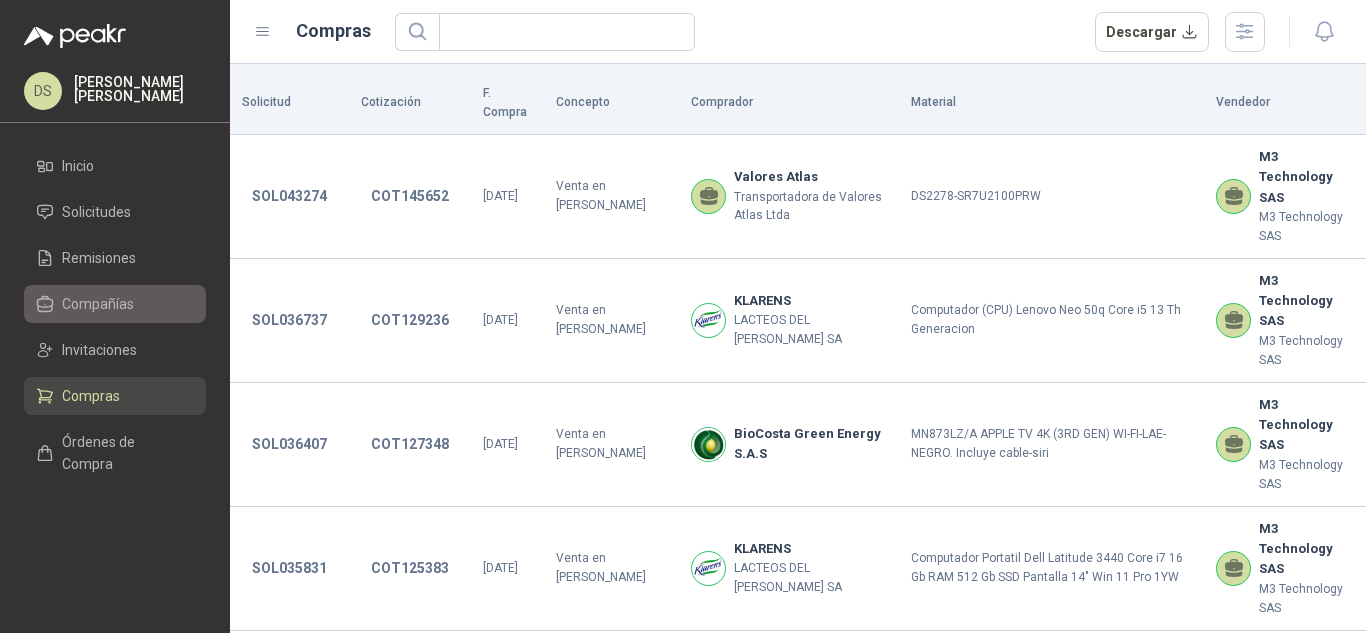 click on "Compañías" at bounding box center (98, 304) 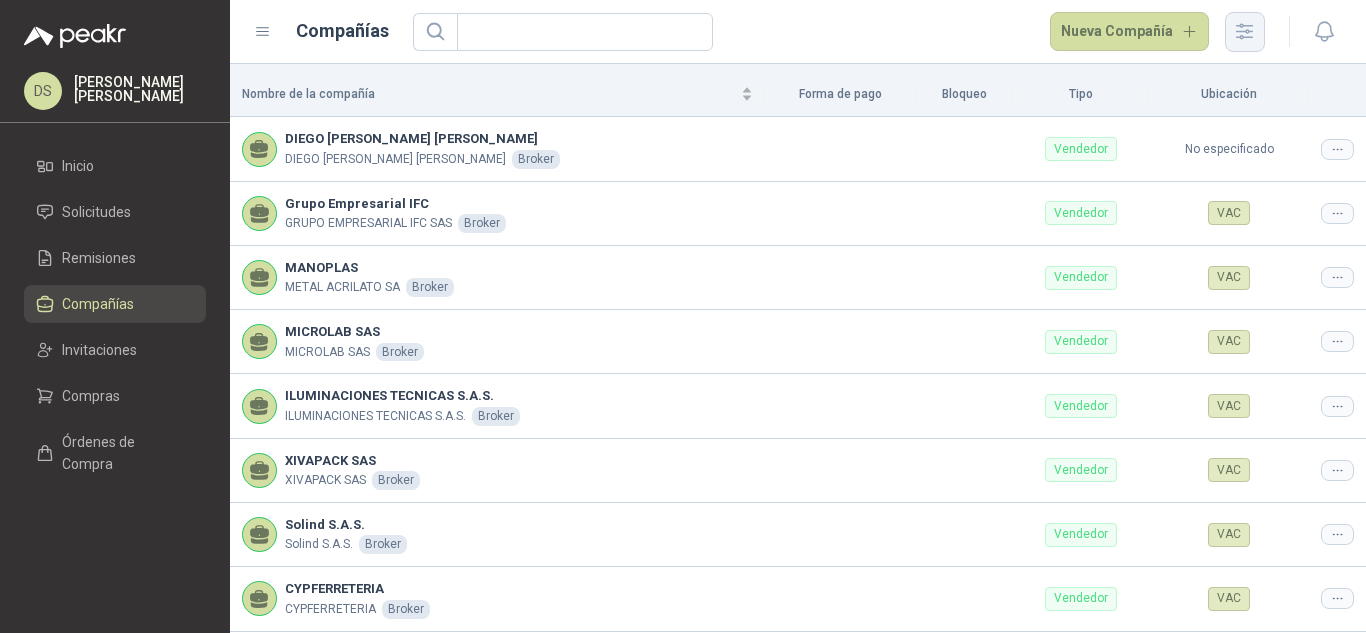 click at bounding box center [1245, 32] 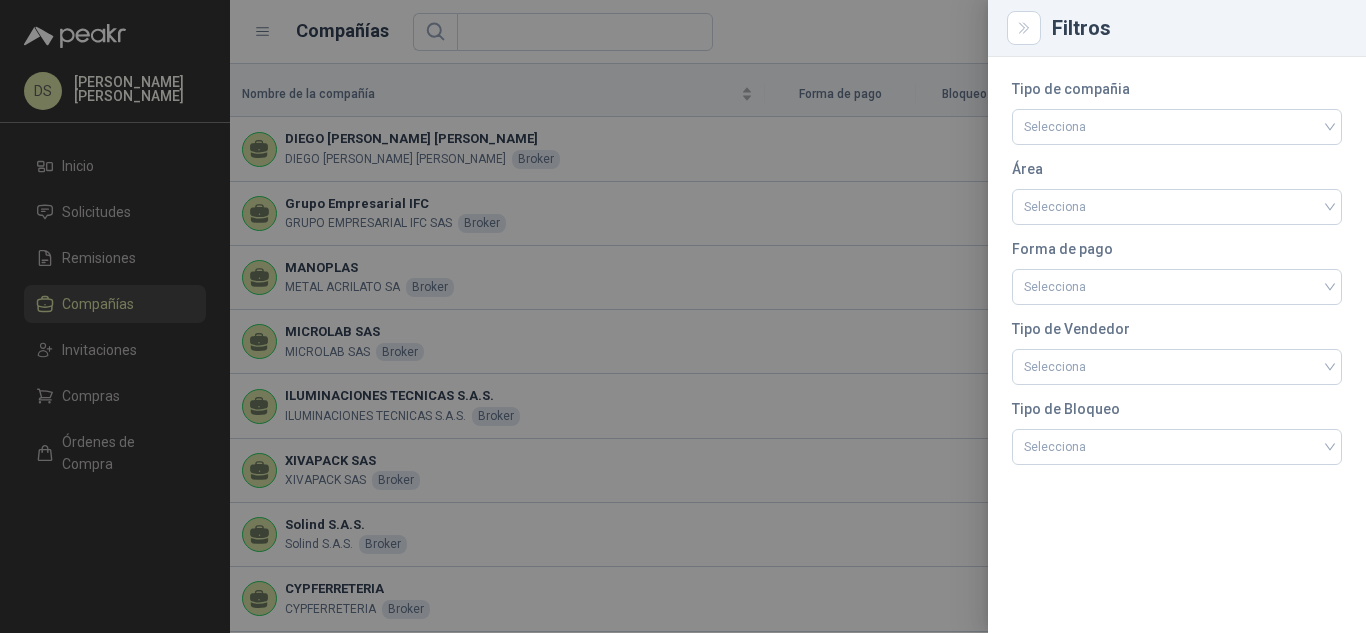 click at bounding box center (683, 316) 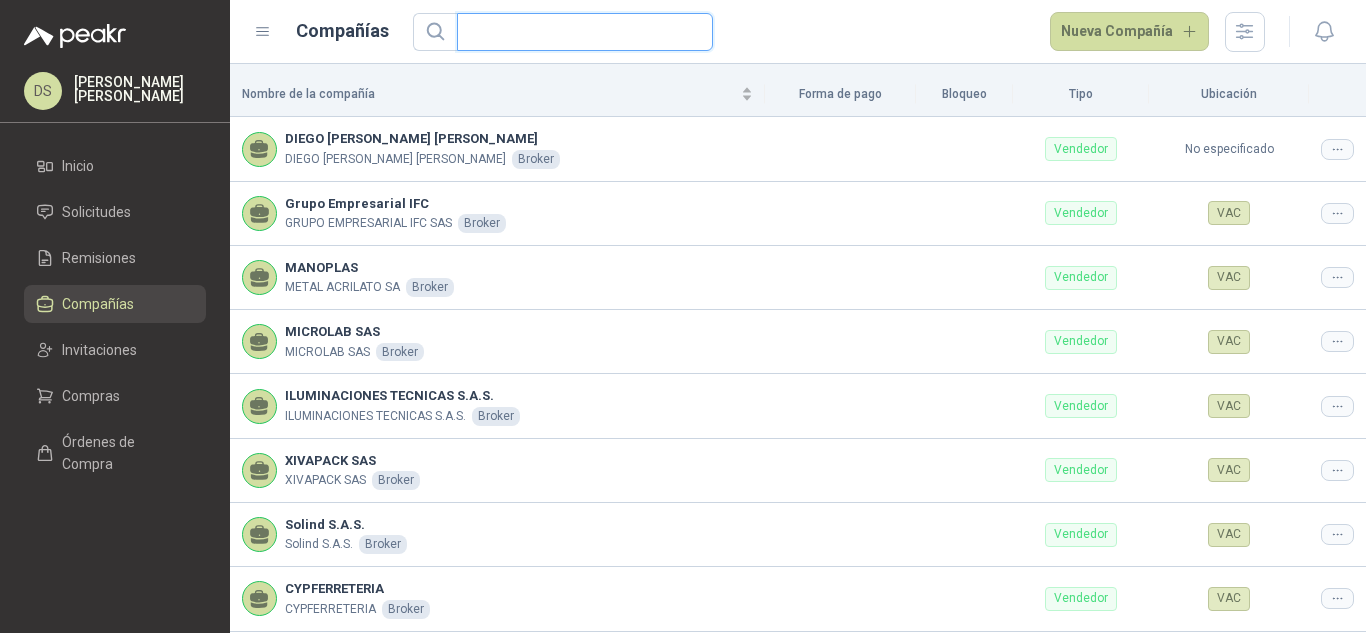 click at bounding box center [577, 32] 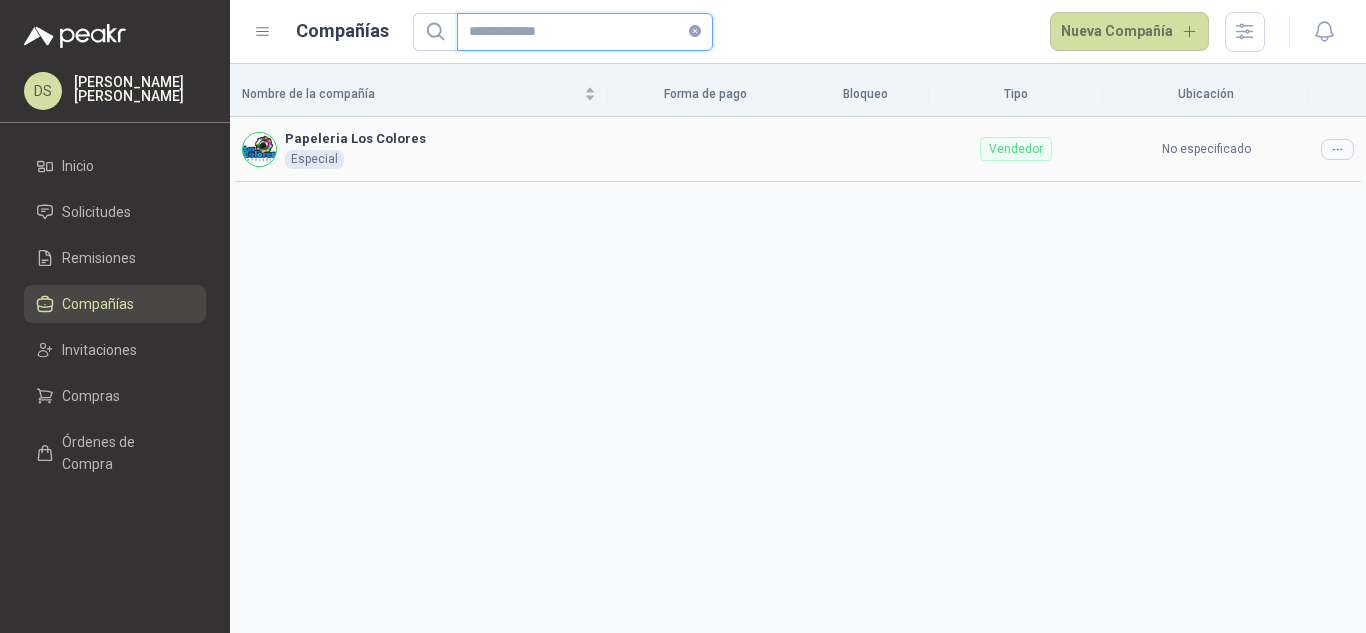 type on "**********" 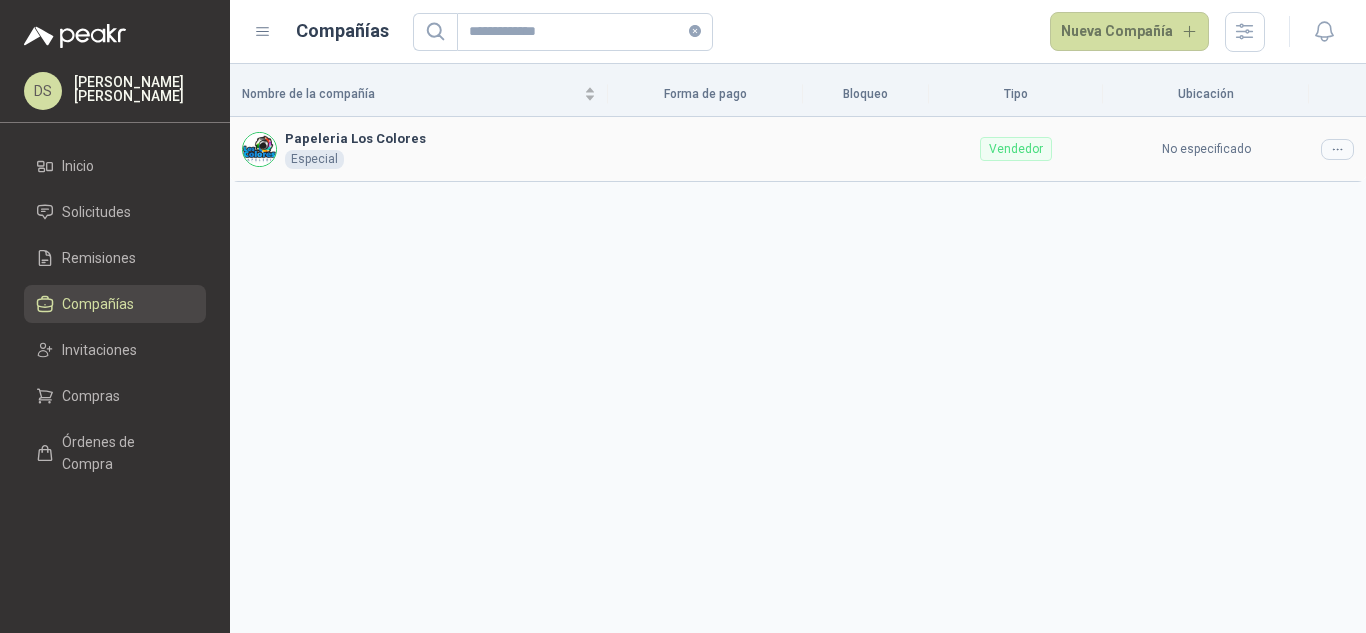 click at bounding box center [1337, 149] 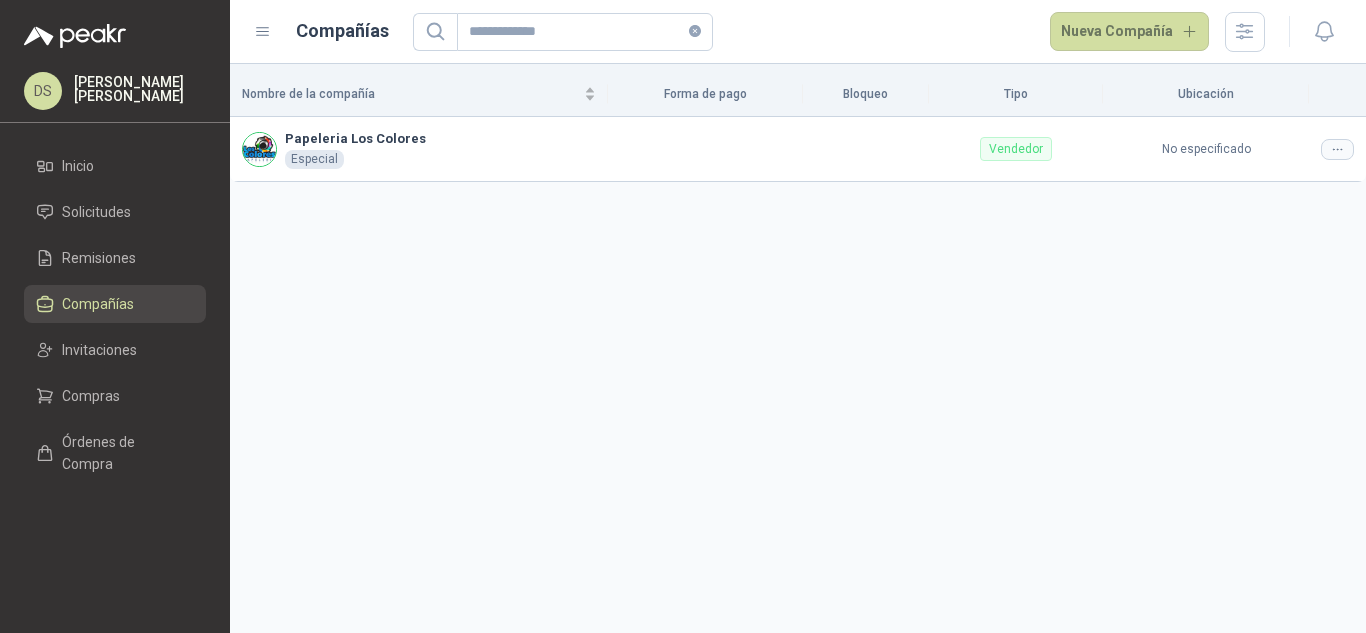 click on "Nombre de la compañía Forma de pago Bloqueo Tipo Ubicación Papeleria Los Colores  Especial Vendedor No especificado" at bounding box center [798, 348] 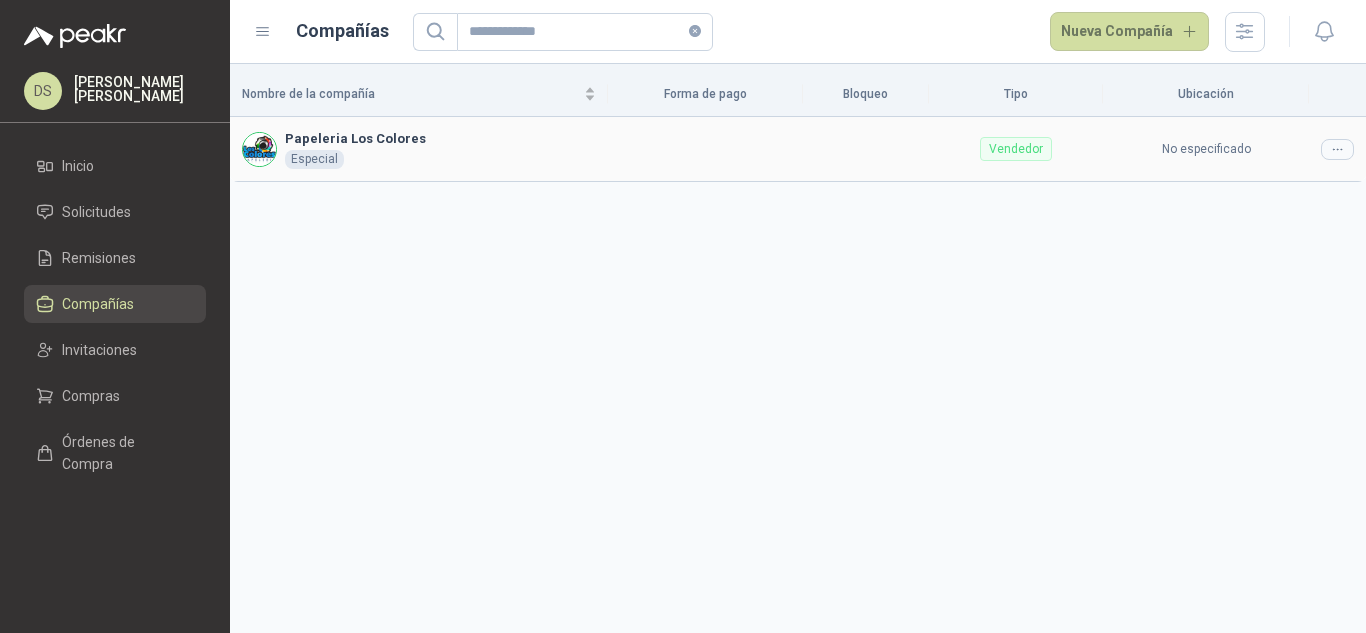 click 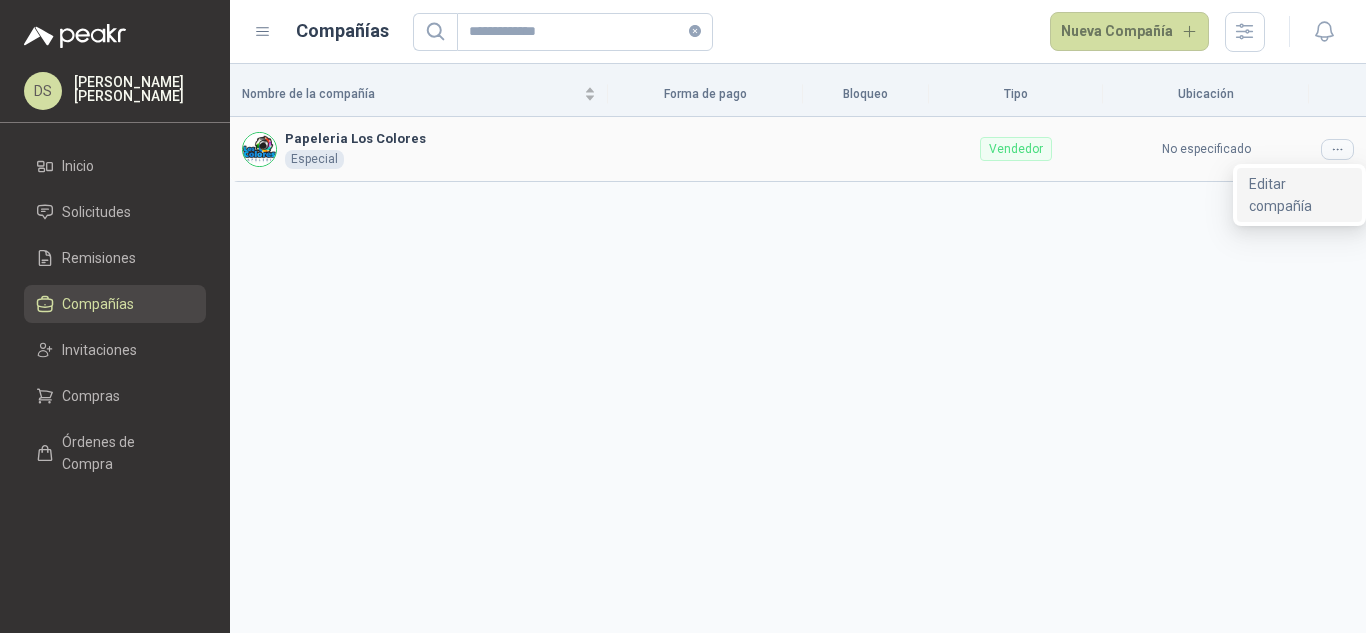 click on "Editar compañía" at bounding box center (1299, 195) 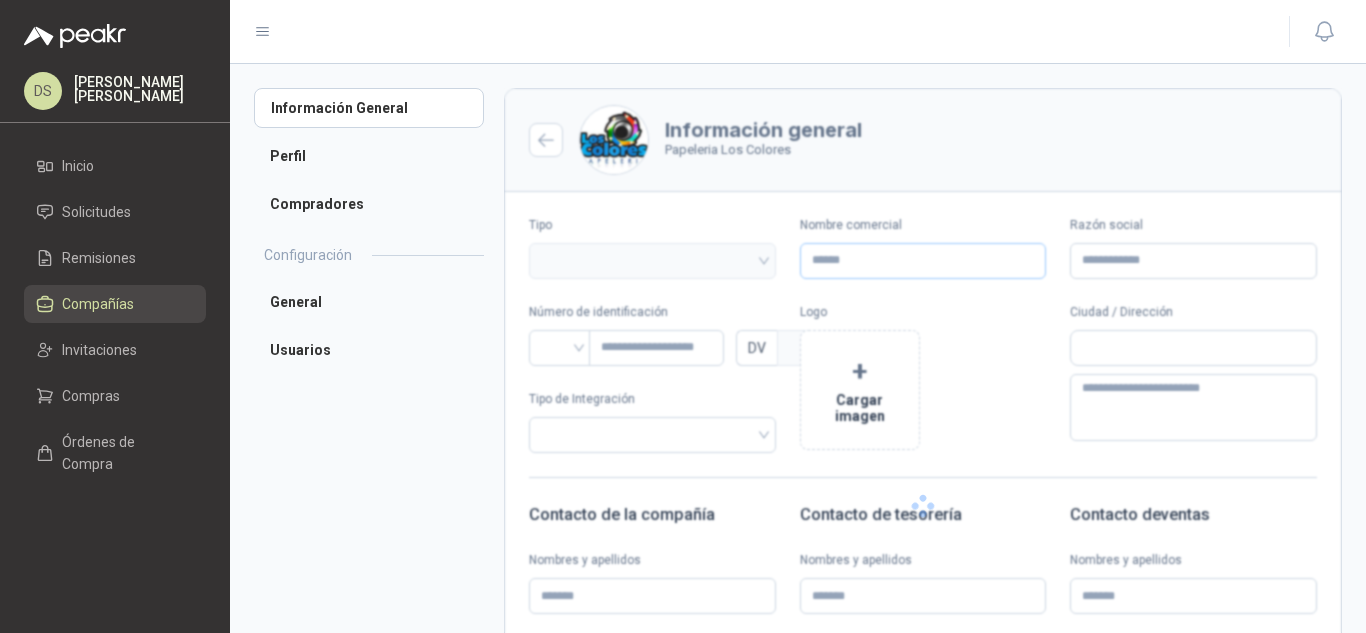 type on "**********" 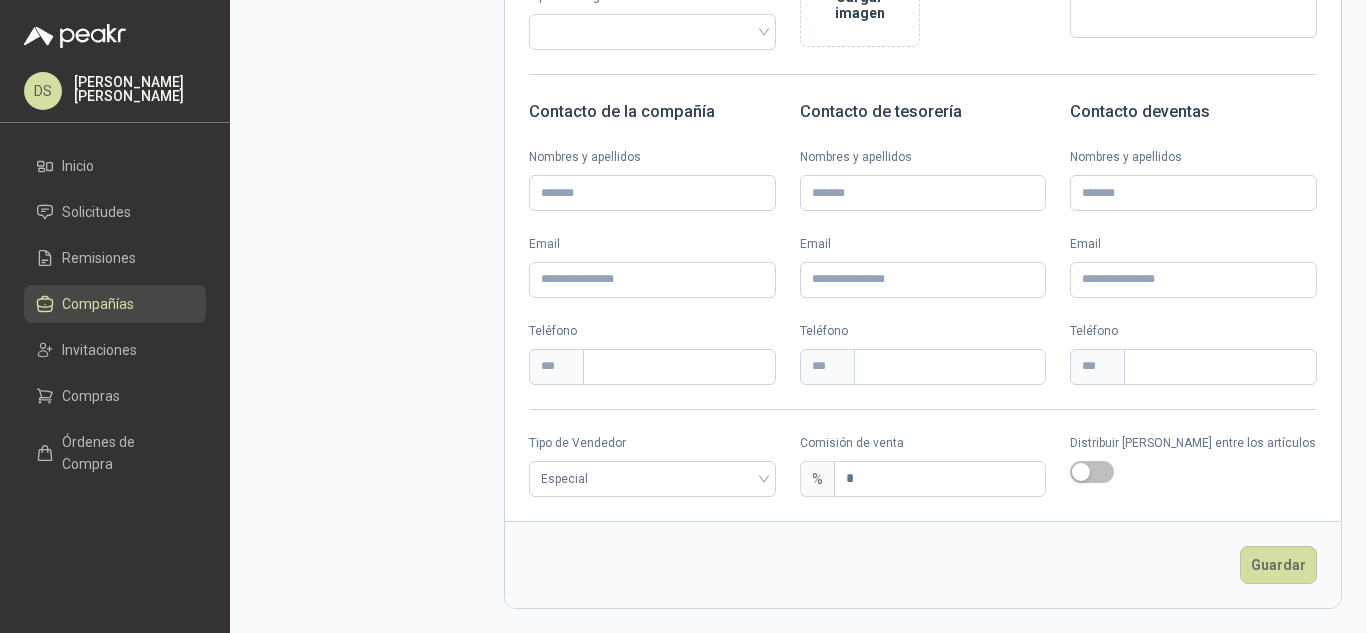 scroll, scrollTop: 404, scrollLeft: 0, axis: vertical 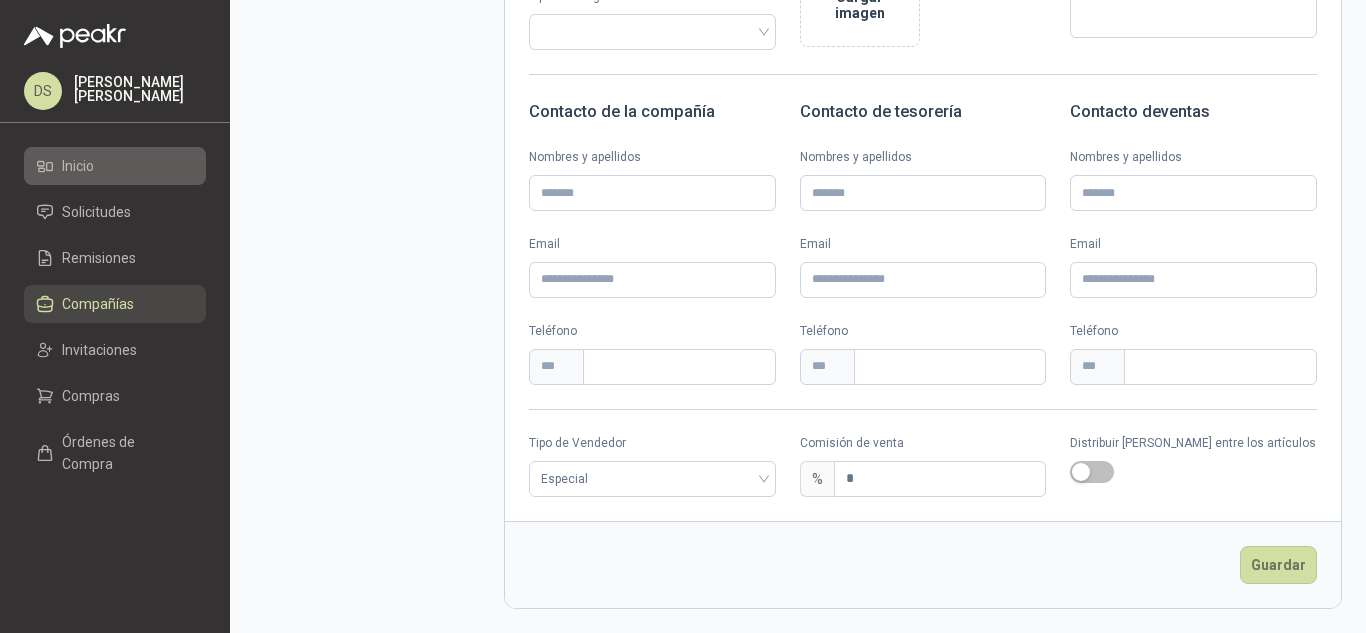 click on "Inicio" at bounding box center (115, 166) 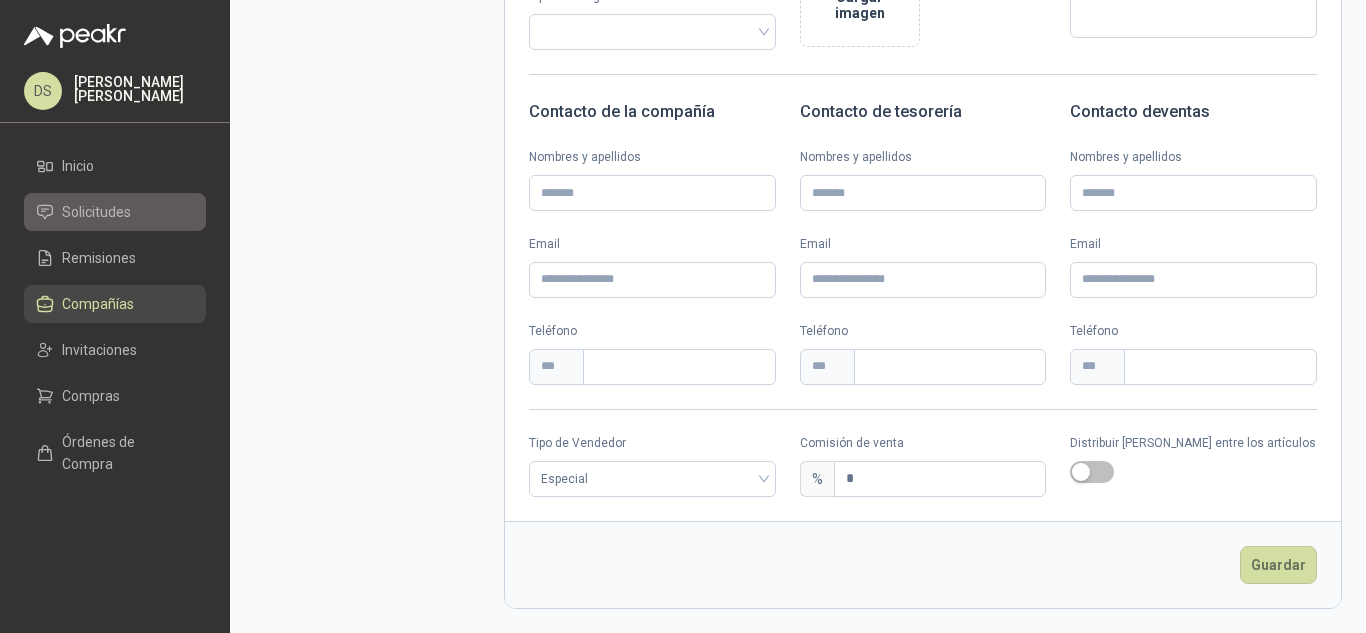 scroll, scrollTop: 0, scrollLeft: 0, axis: both 